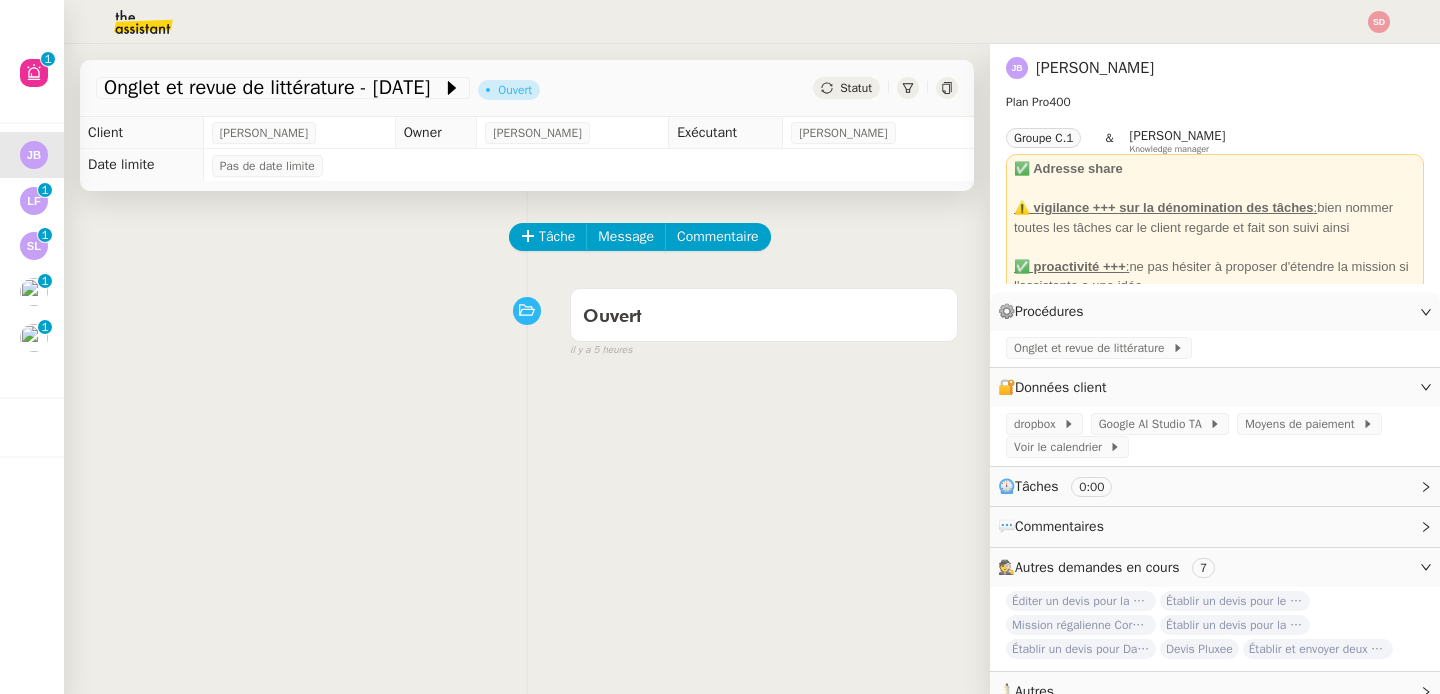 scroll, scrollTop: 0, scrollLeft: 0, axis: both 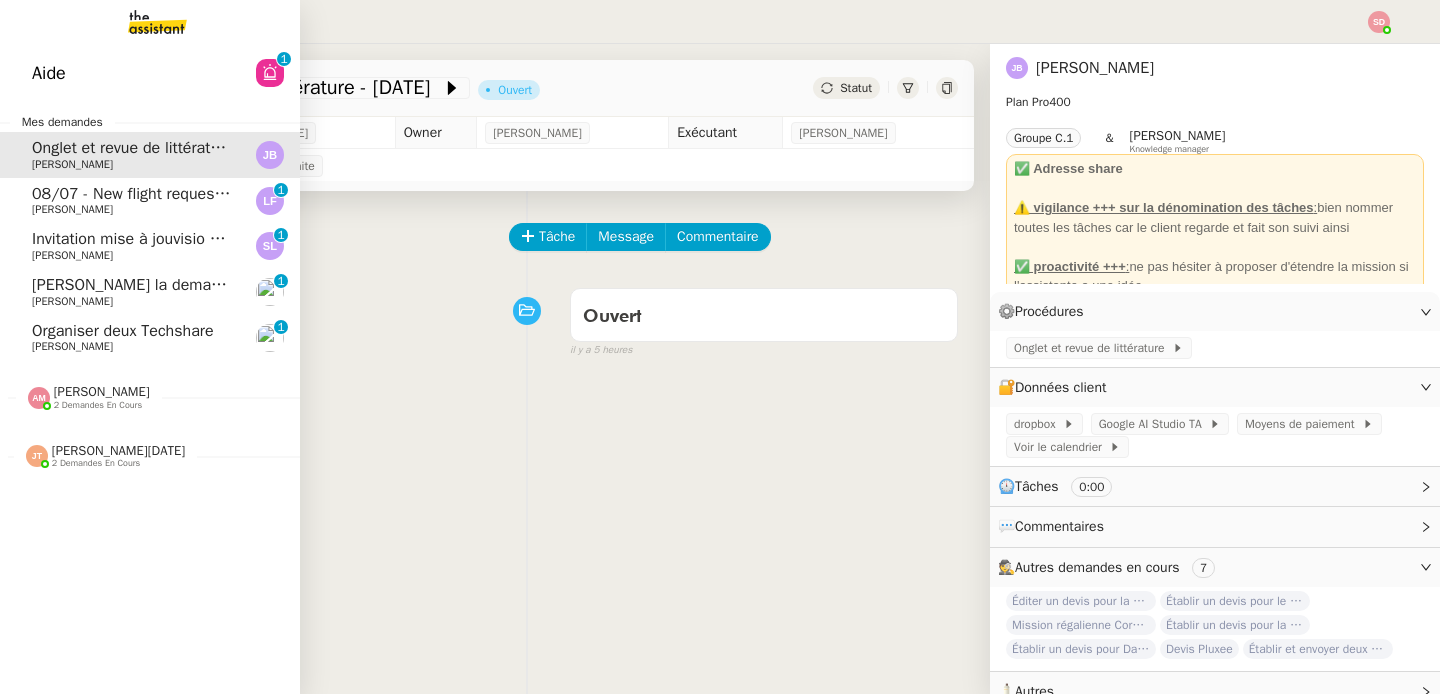 click on "Organiser deux Techshare" 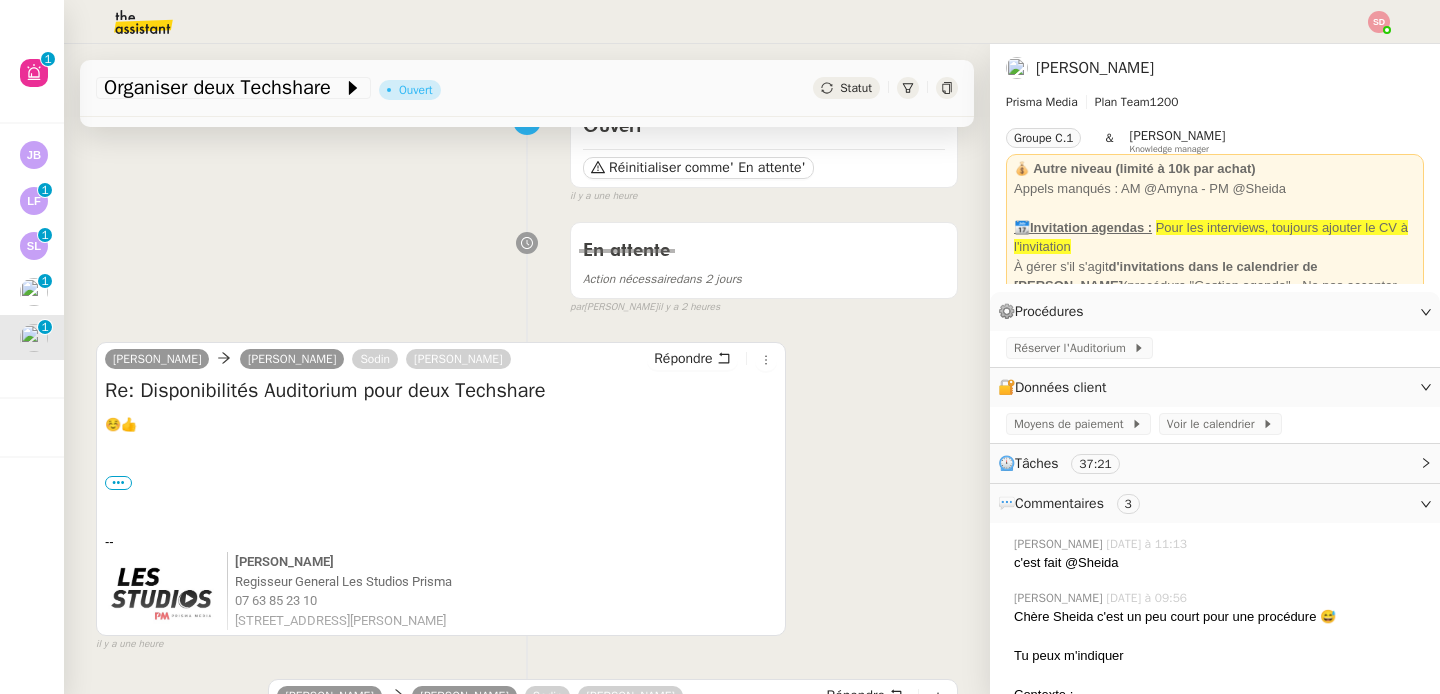 scroll, scrollTop: 118, scrollLeft: 0, axis: vertical 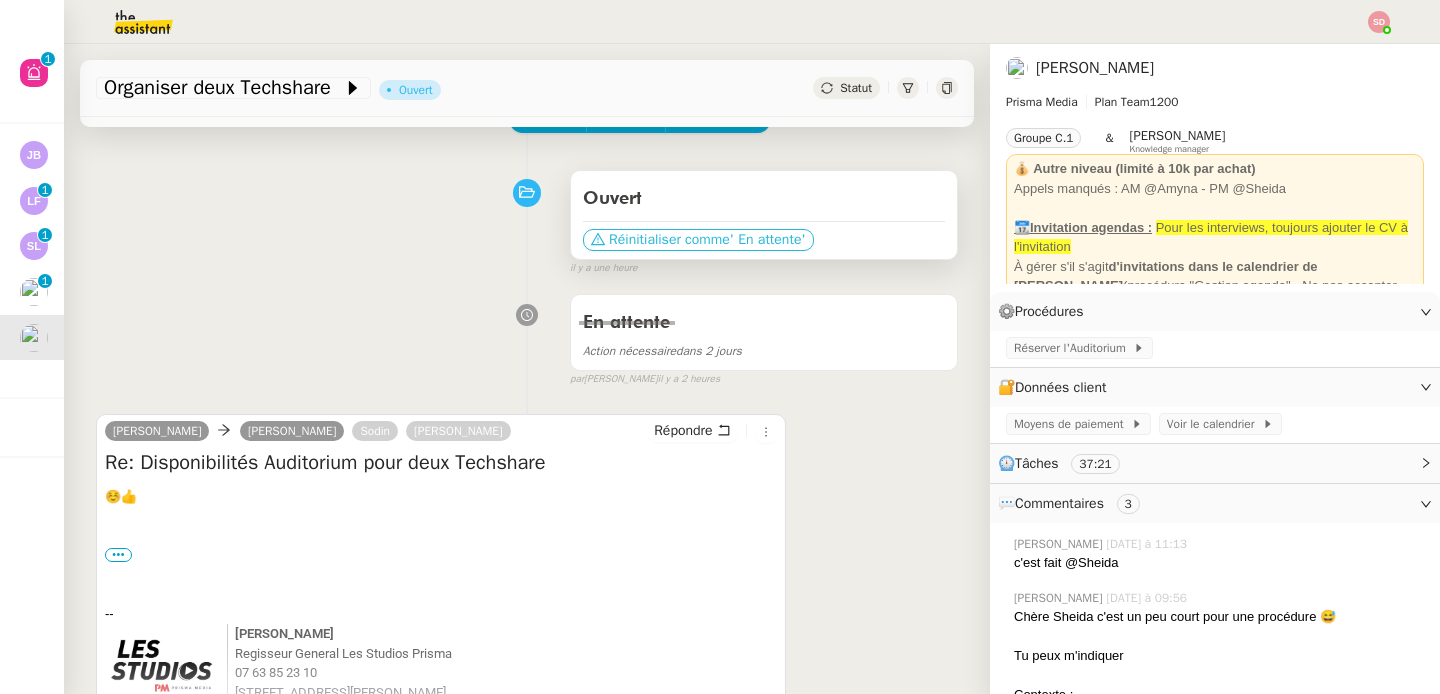 click on "Réinitialiser comme" at bounding box center [669, 240] 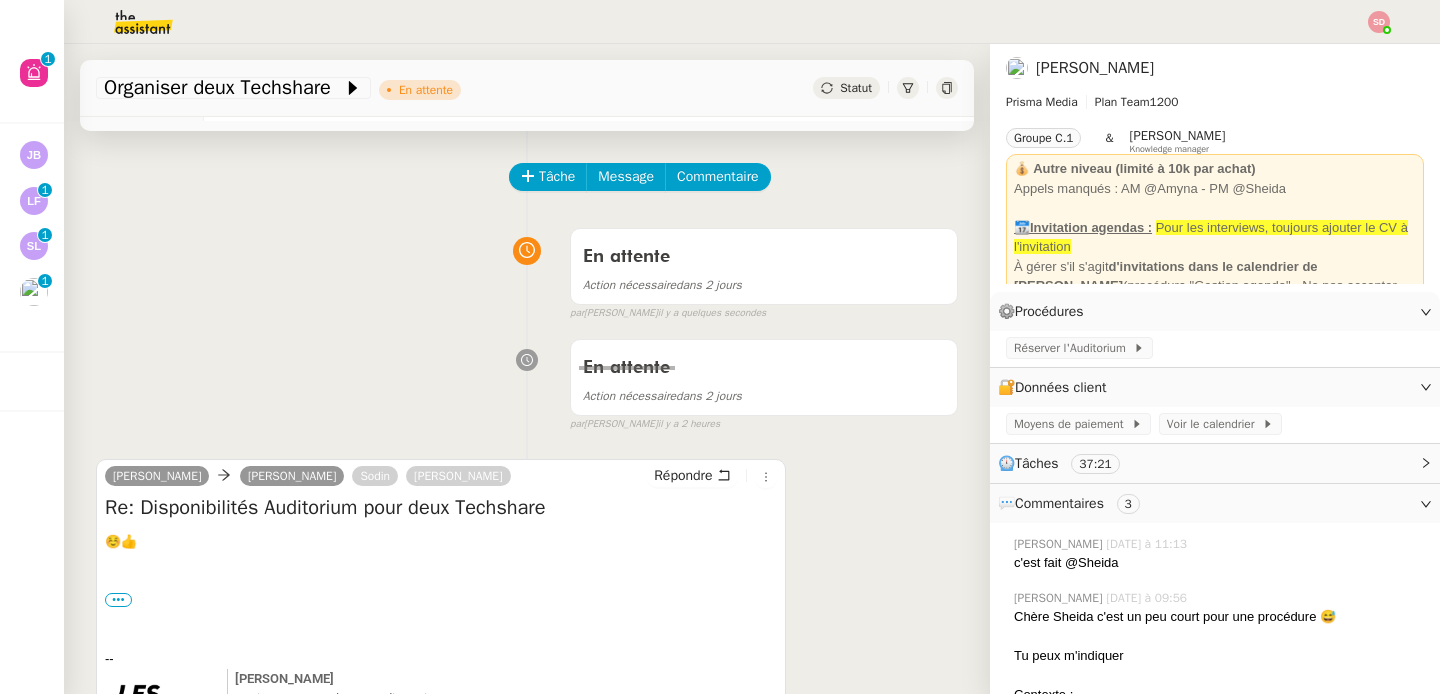scroll, scrollTop: 0, scrollLeft: 0, axis: both 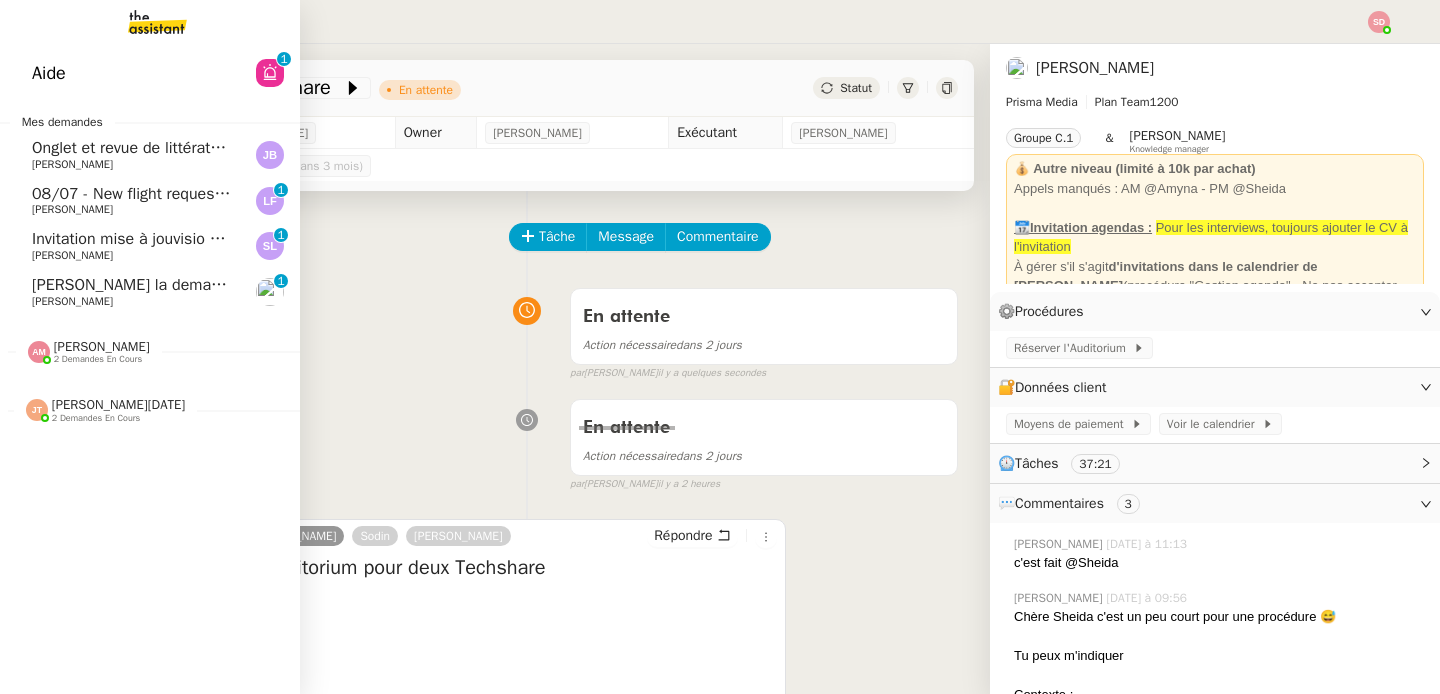 click on "[PERSON_NAME] la demande de recrutement" 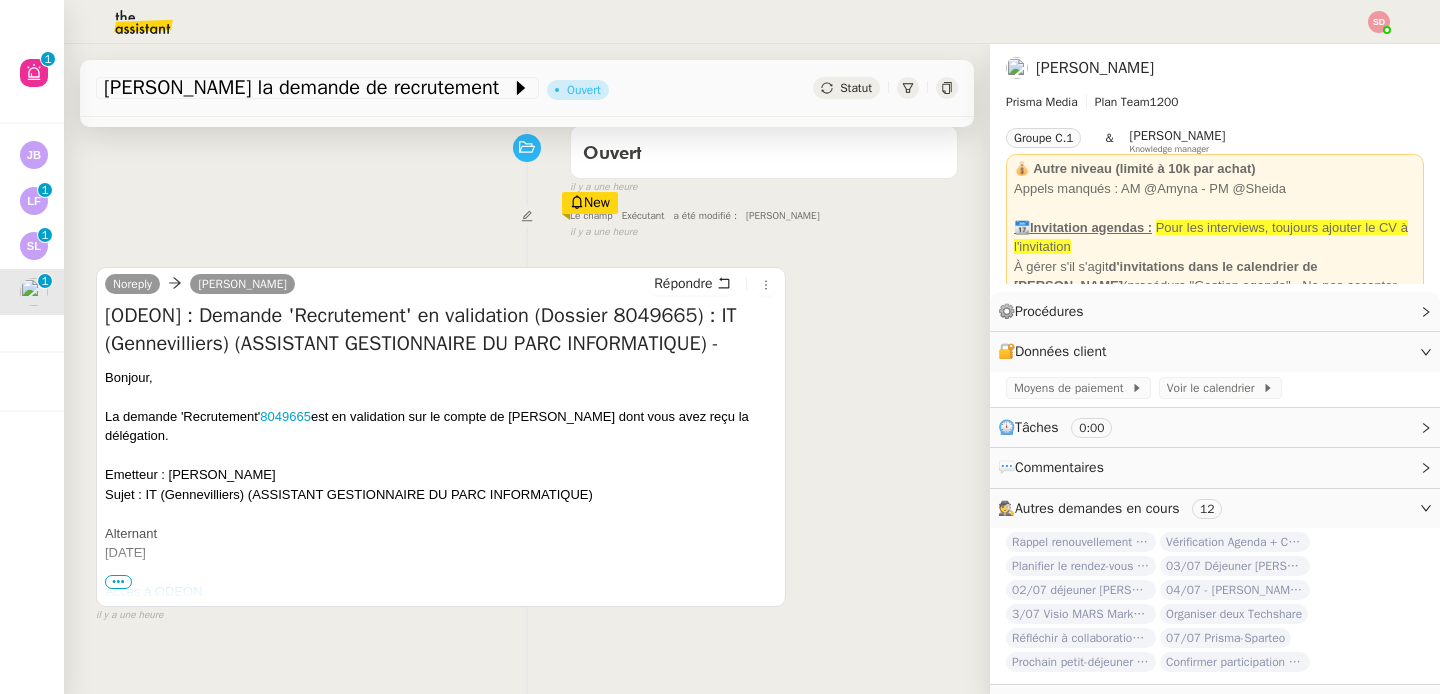 scroll, scrollTop: 265, scrollLeft: 0, axis: vertical 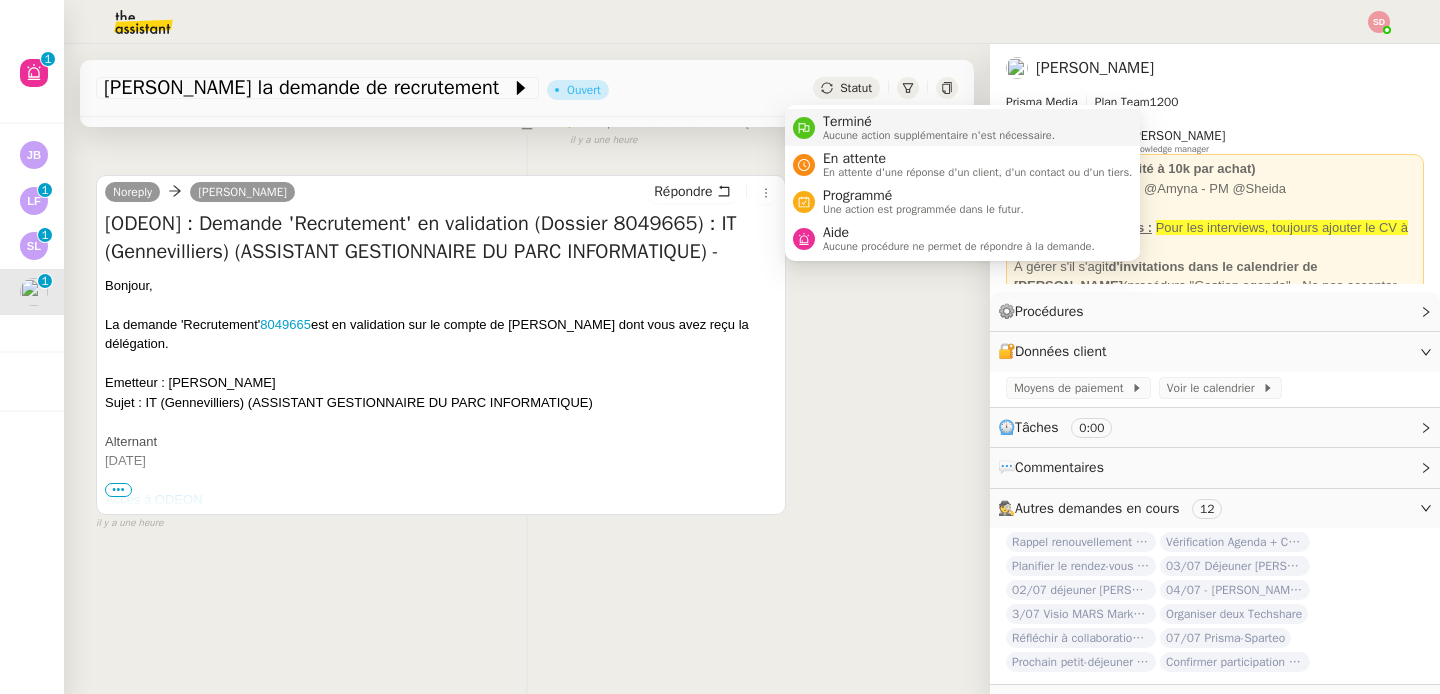 click on "Terminé Aucune action supplémentaire n'est nécessaire." at bounding box center [924, 127] 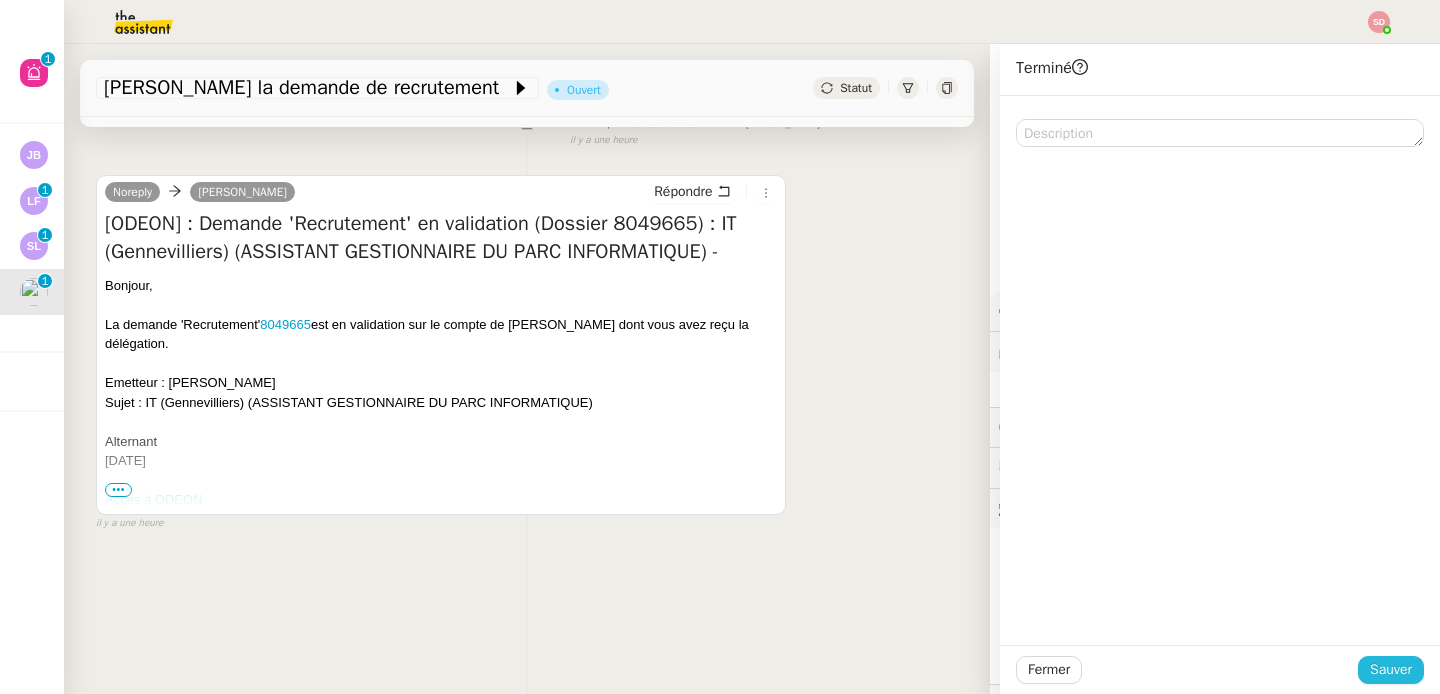 click on "Sauver" 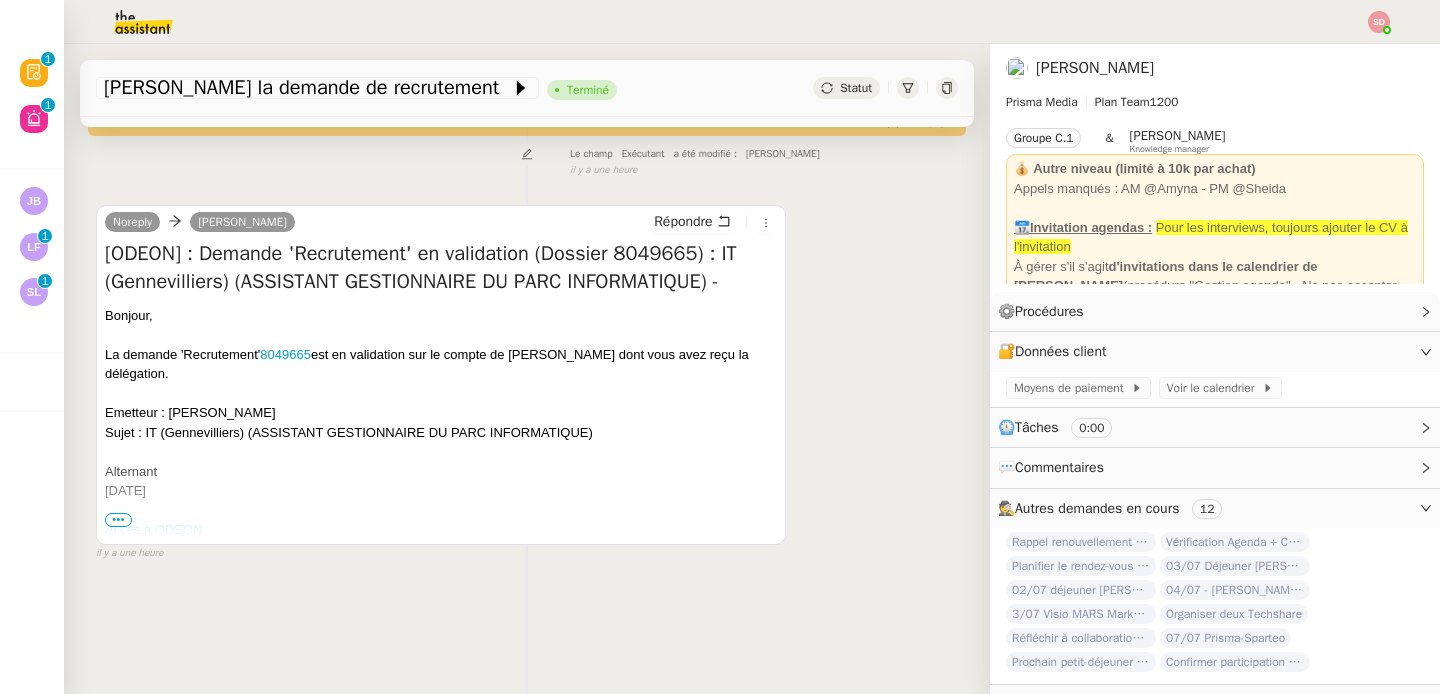 click on "•••" at bounding box center (118, 520) 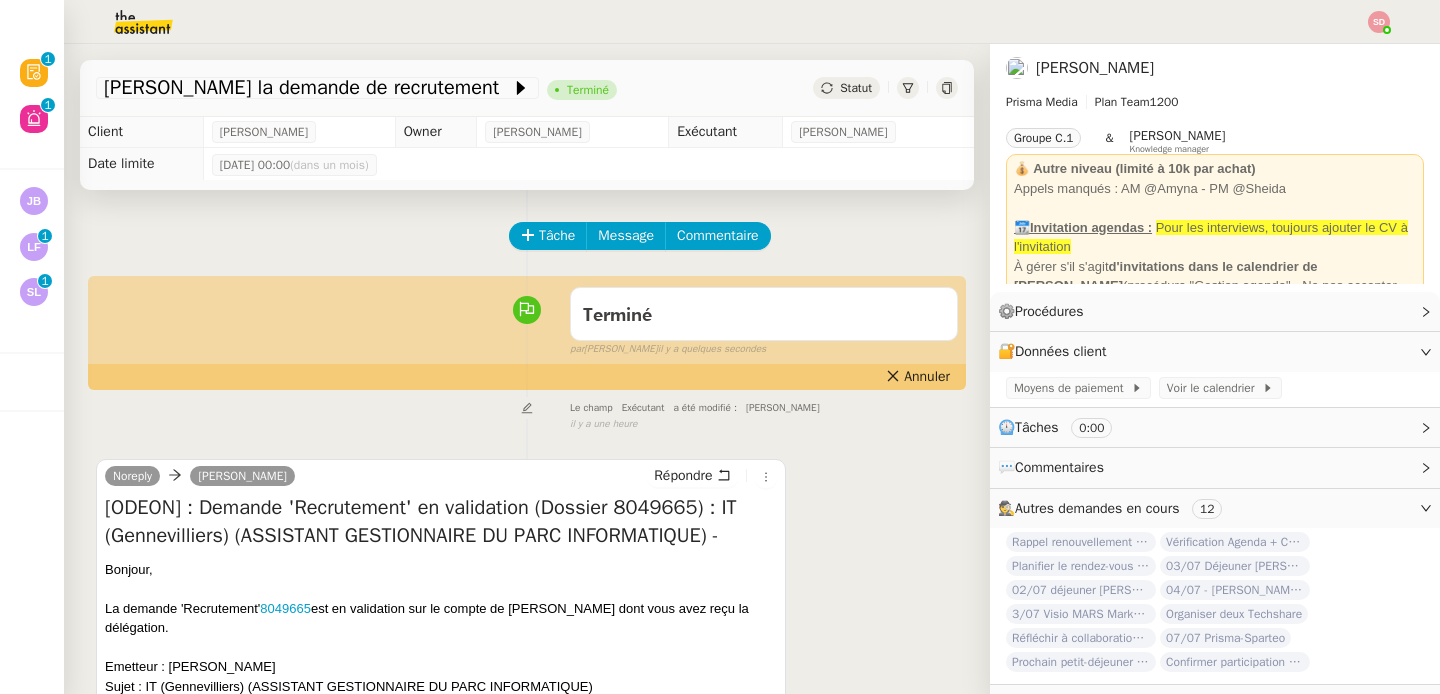 scroll, scrollTop: 0, scrollLeft: 0, axis: both 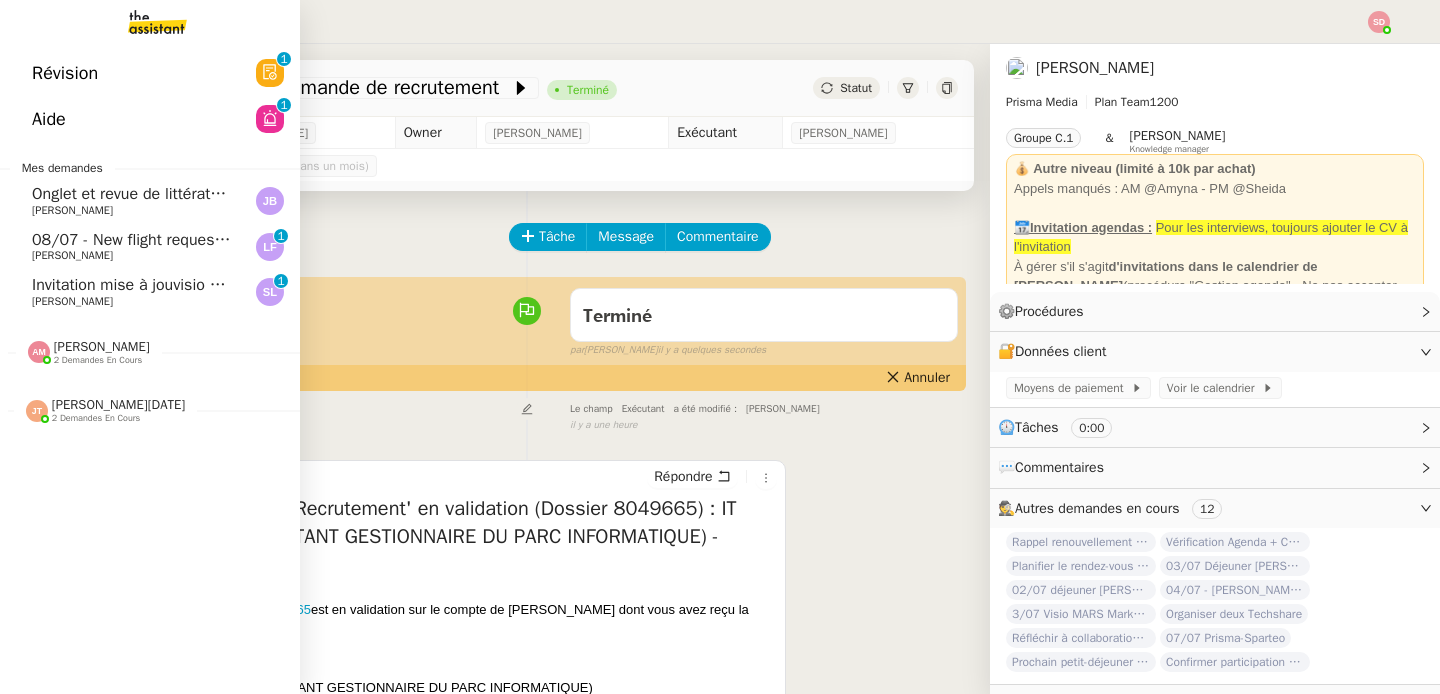 click on "Invitation mise à jouvisio Comex et Top 50 - [DATE] 5pm - 6pm (UTC+2) ([PERSON_NAME])" 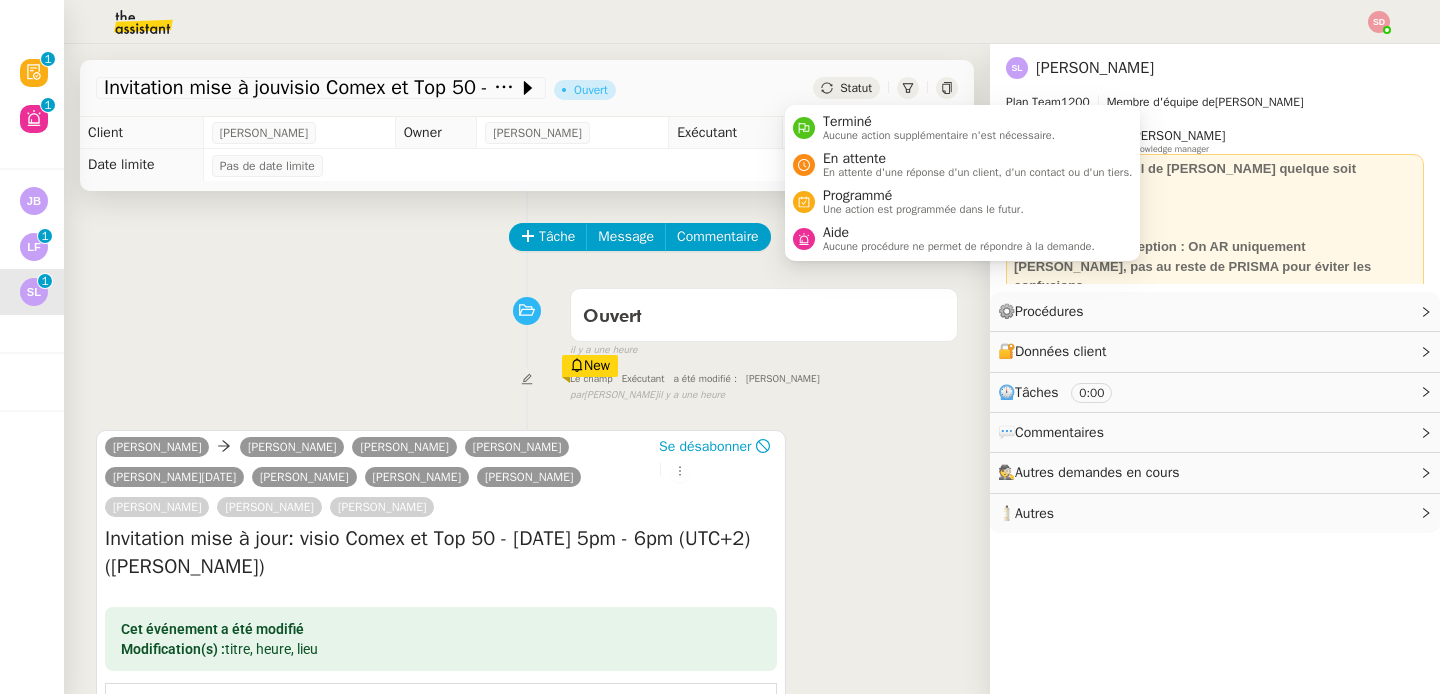 click on "Terminé Aucune action supplémentaire n'est nécessaire. En attente En attente d'une réponse d'un client, d'un contact ou d'un tiers. Programmé Une action est programmée dans le futur. Aide Aucune procédure ne permet de répondre à la demande." at bounding box center [963, 183] 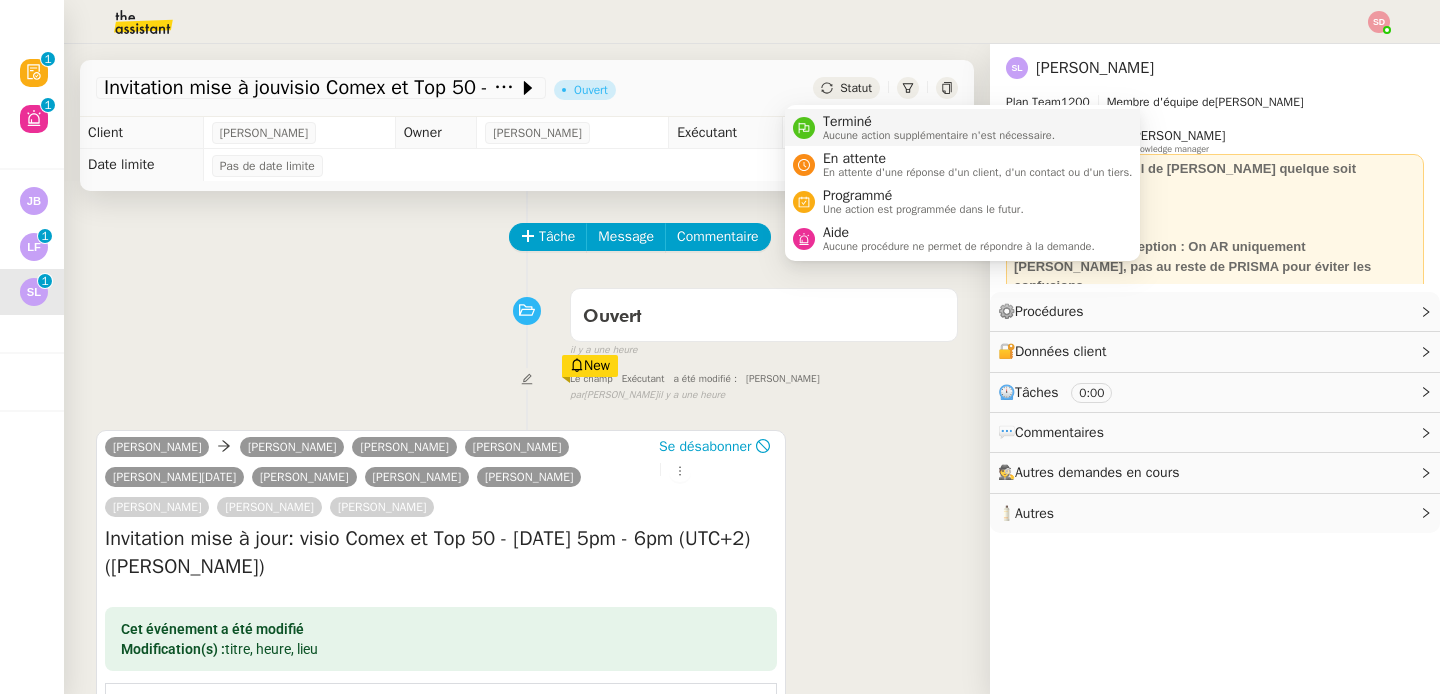 click on "Terminé Aucune action supplémentaire n'est nécessaire." at bounding box center [935, 127] 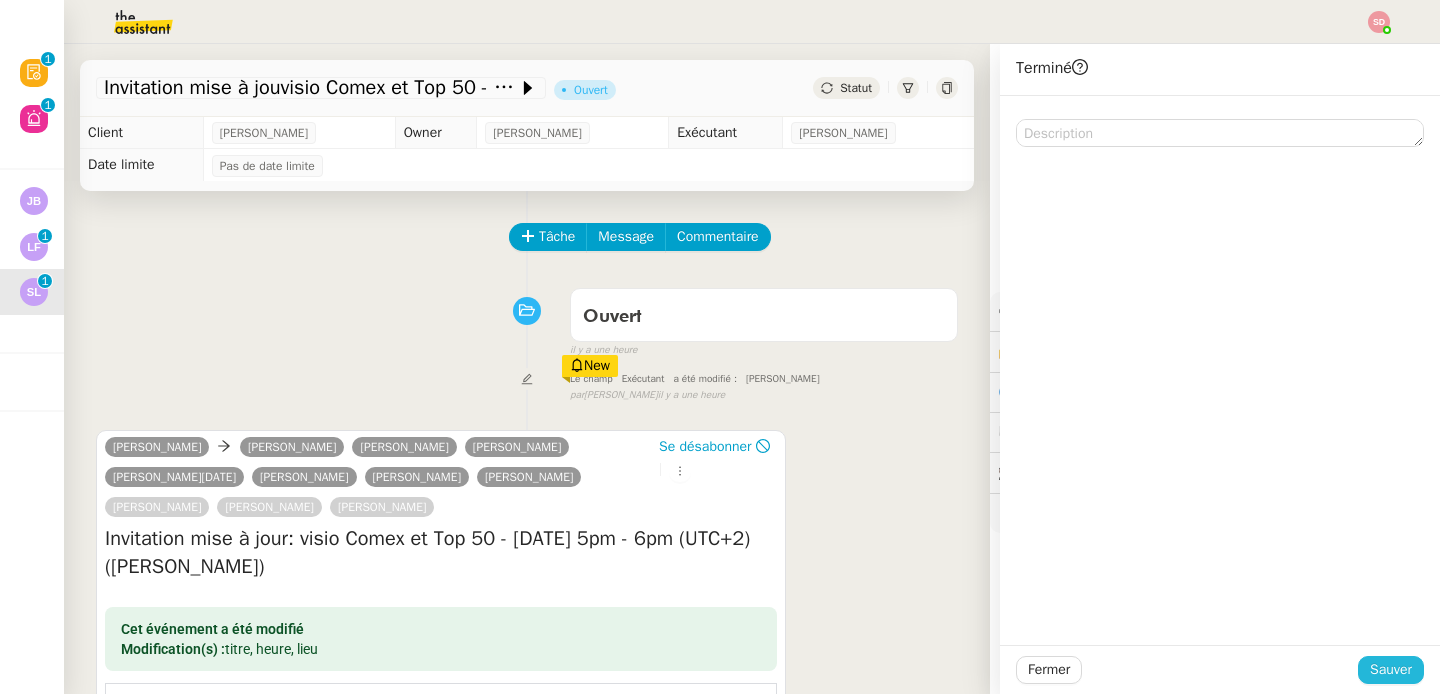 click on "Sauver" 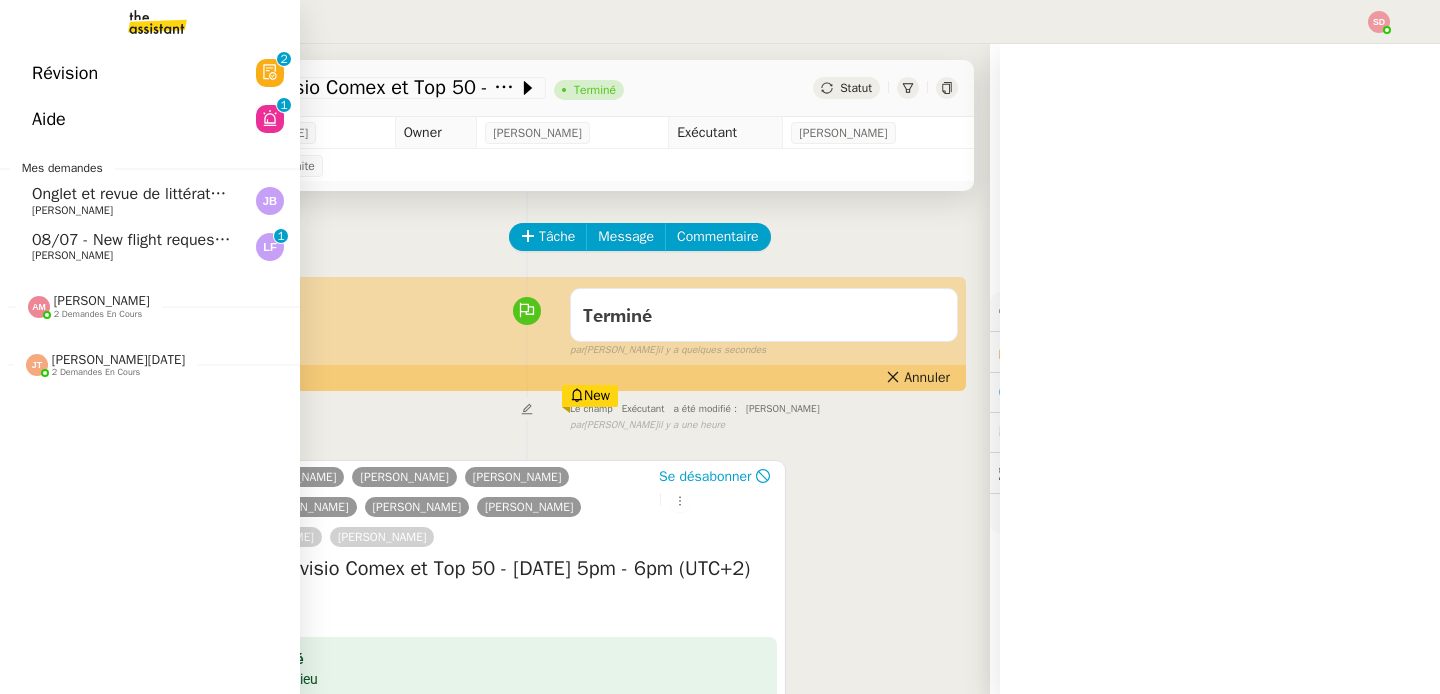 click on "08/07 - New flight request - [PERSON_NAME]    [PERSON_NAME]     0   1   2   3   4   5   6   7   8   9" 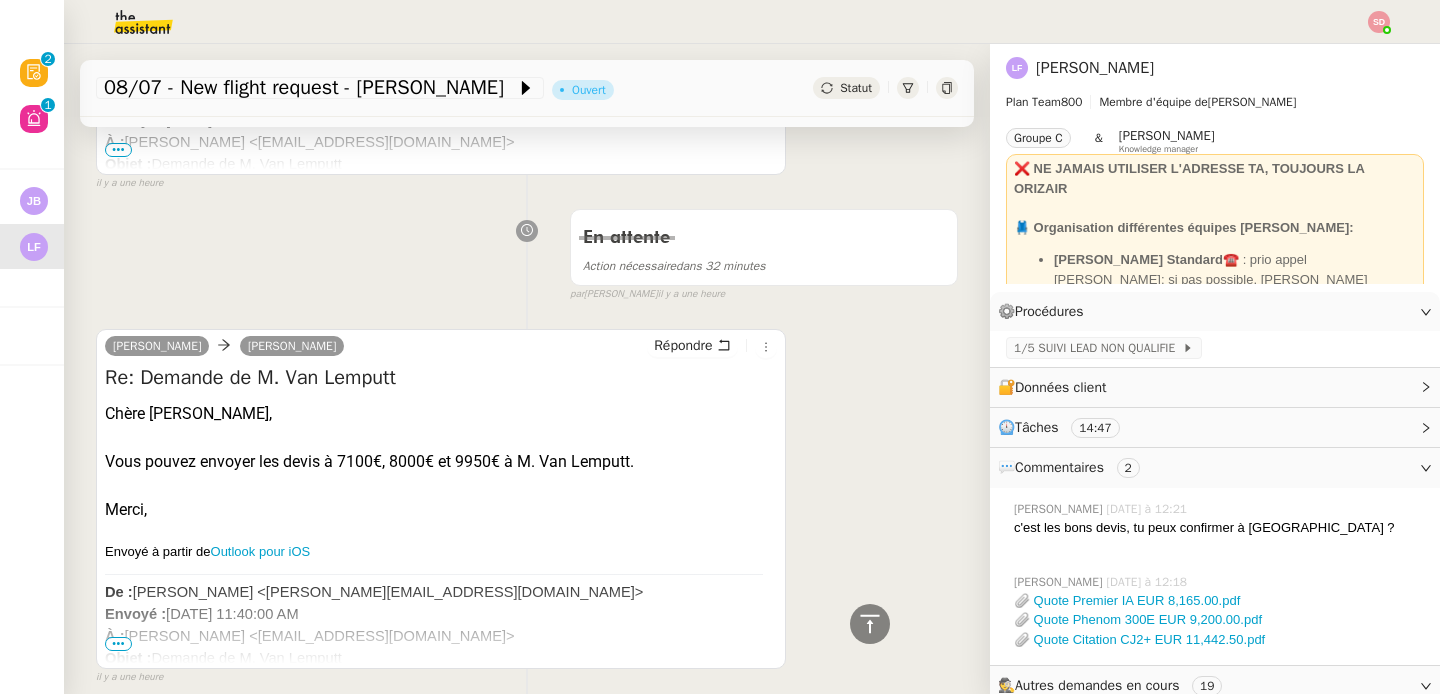 scroll, scrollTop: 1363, scrollLeft: 0, axis: vertical 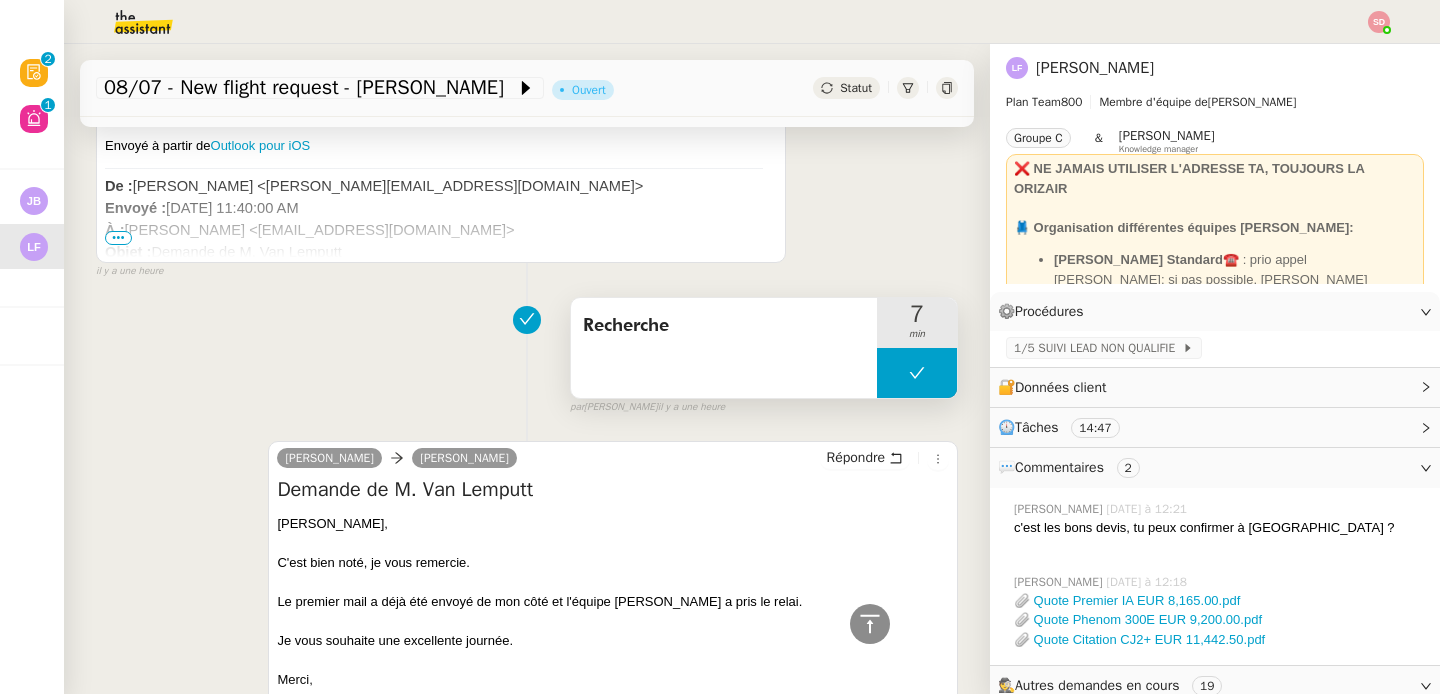 click at bounding box center [917, 373] 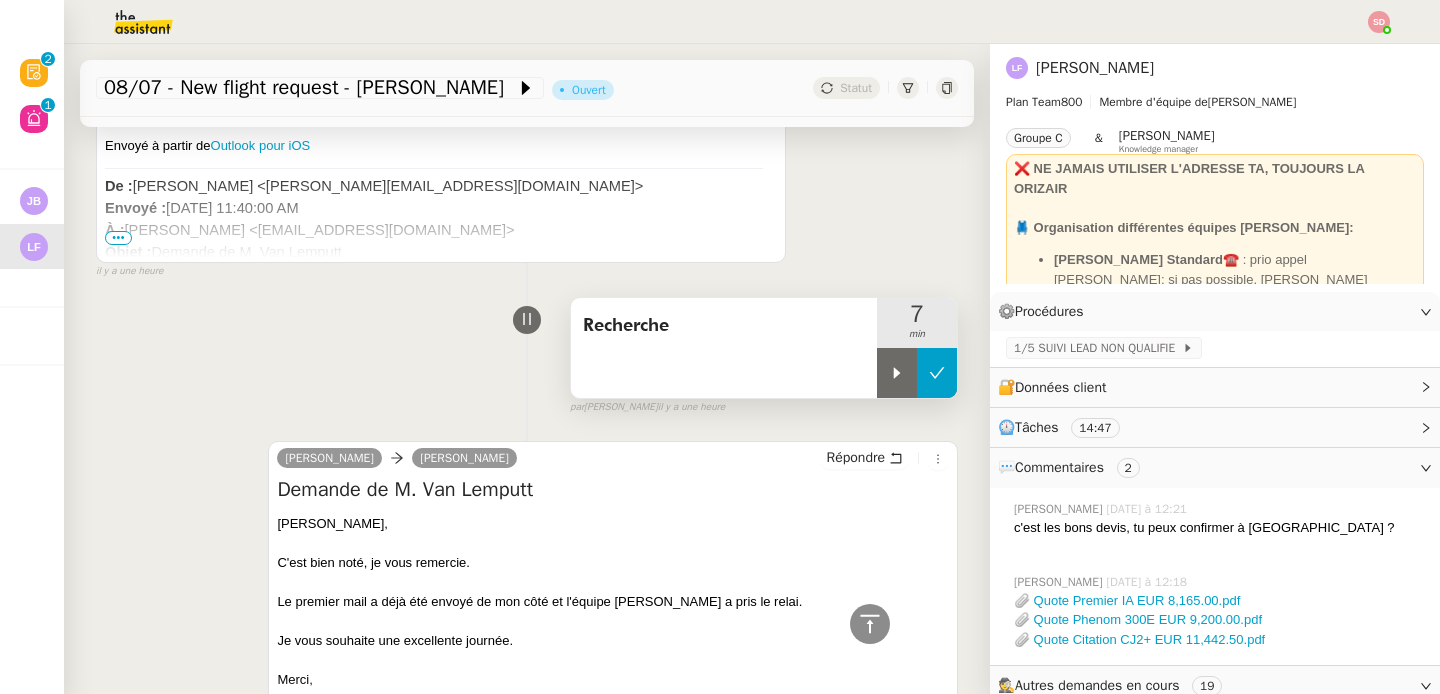 click 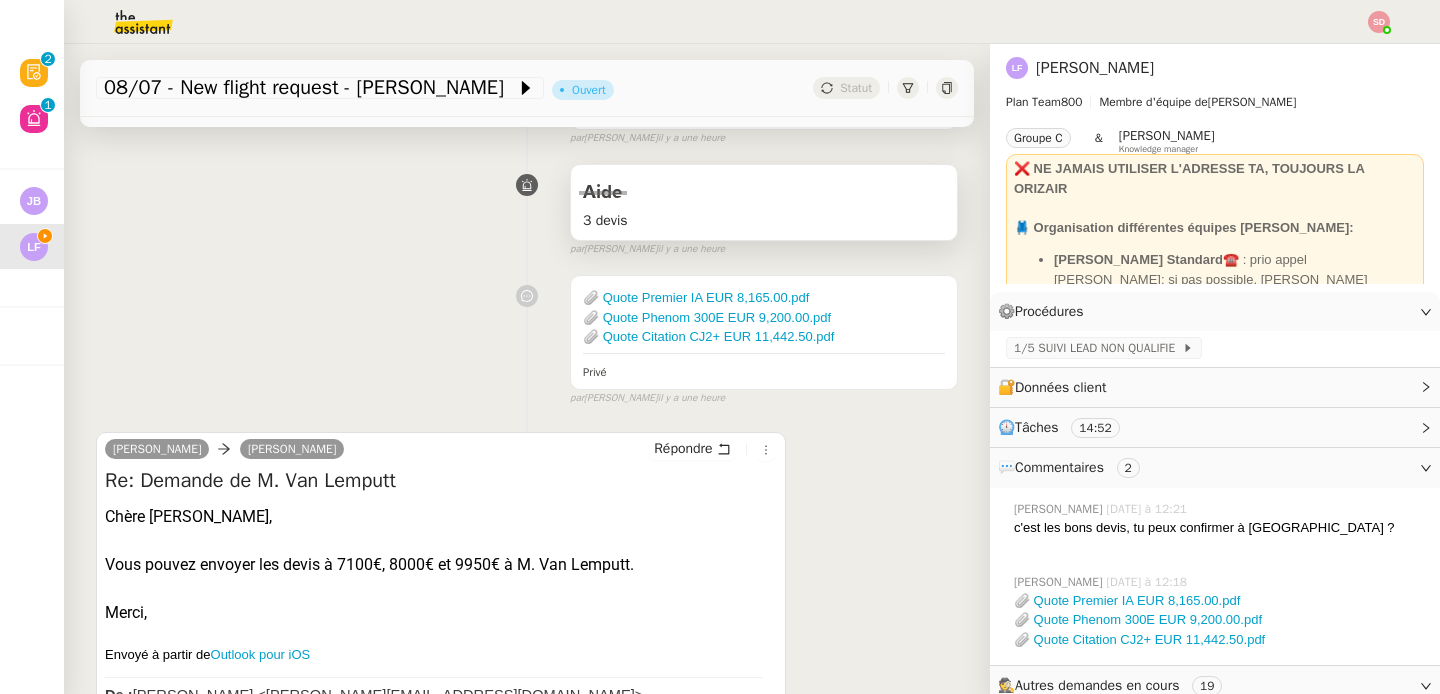 scroll, scrollTop: 408, scrollLeft: 0, axis: vertical 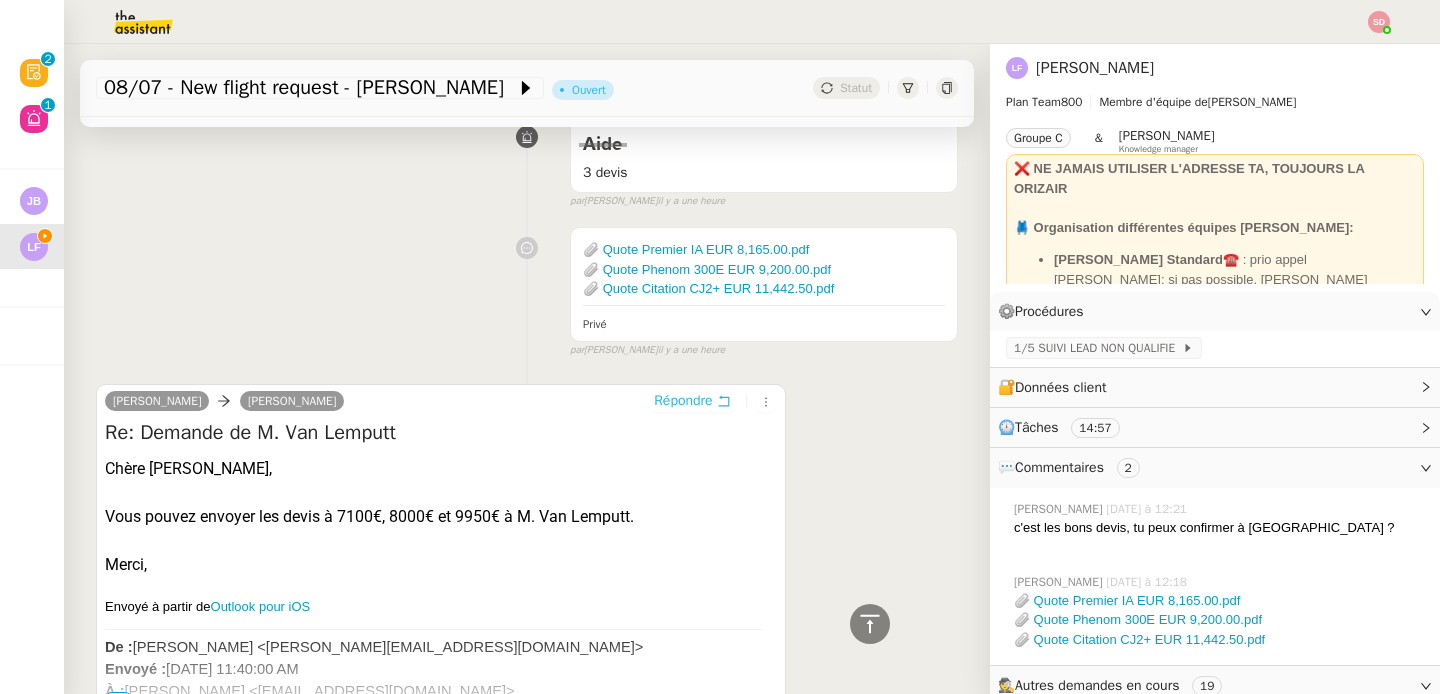 click on "Répondre" at bounding box center (683, 401) 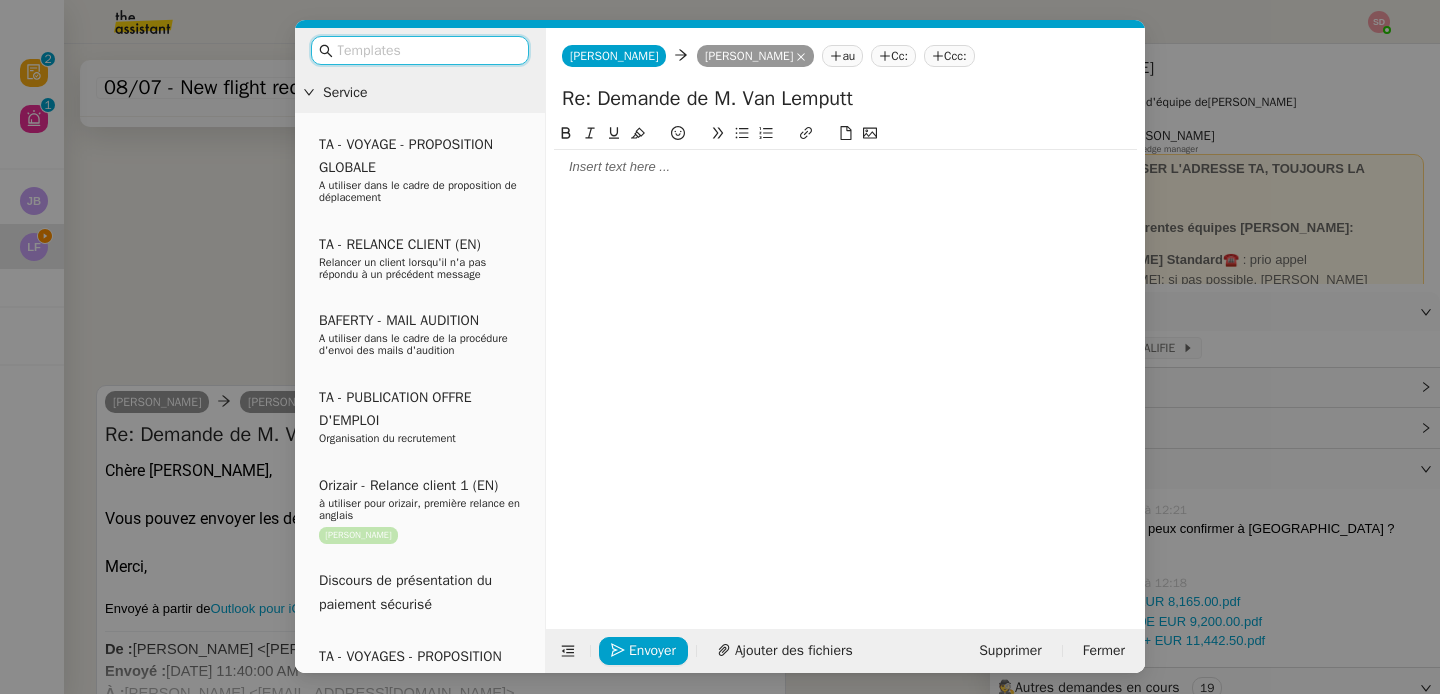 scroll, scrollTop: 560, scrollLeft: 0, axis: vertical 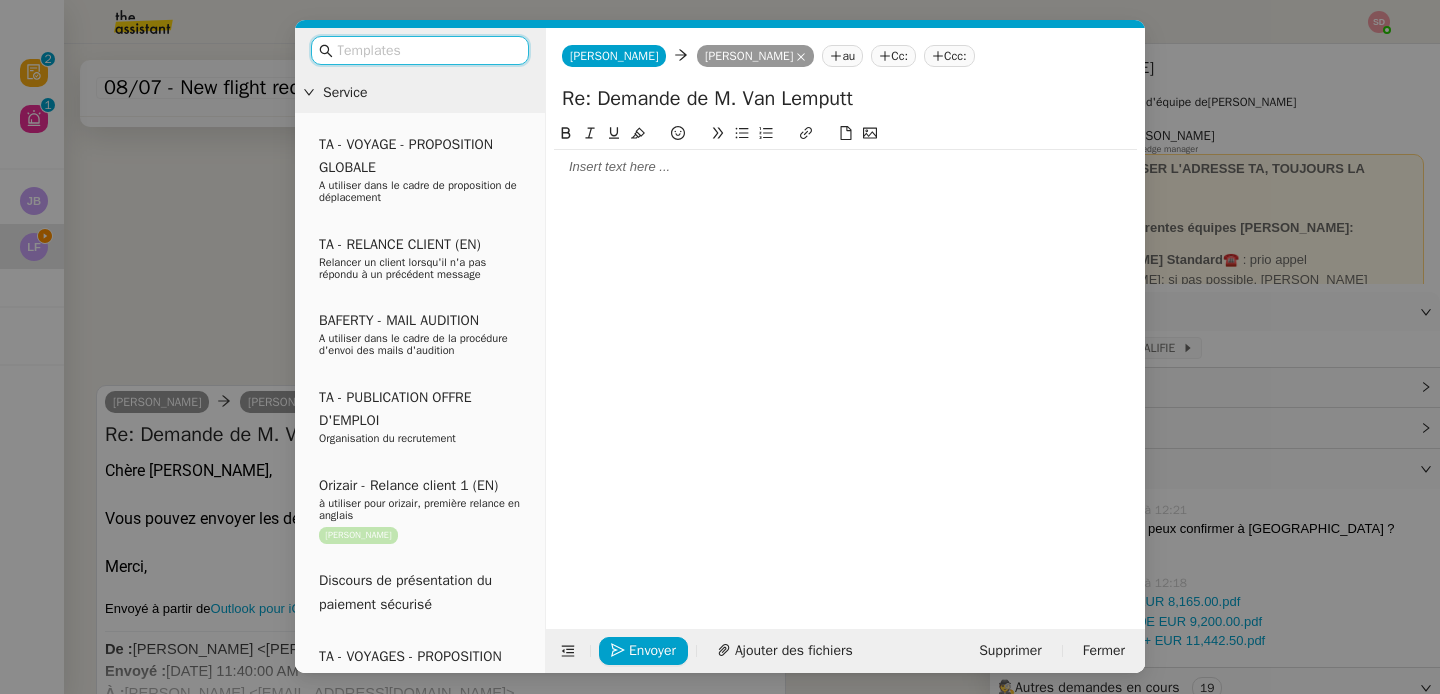 click 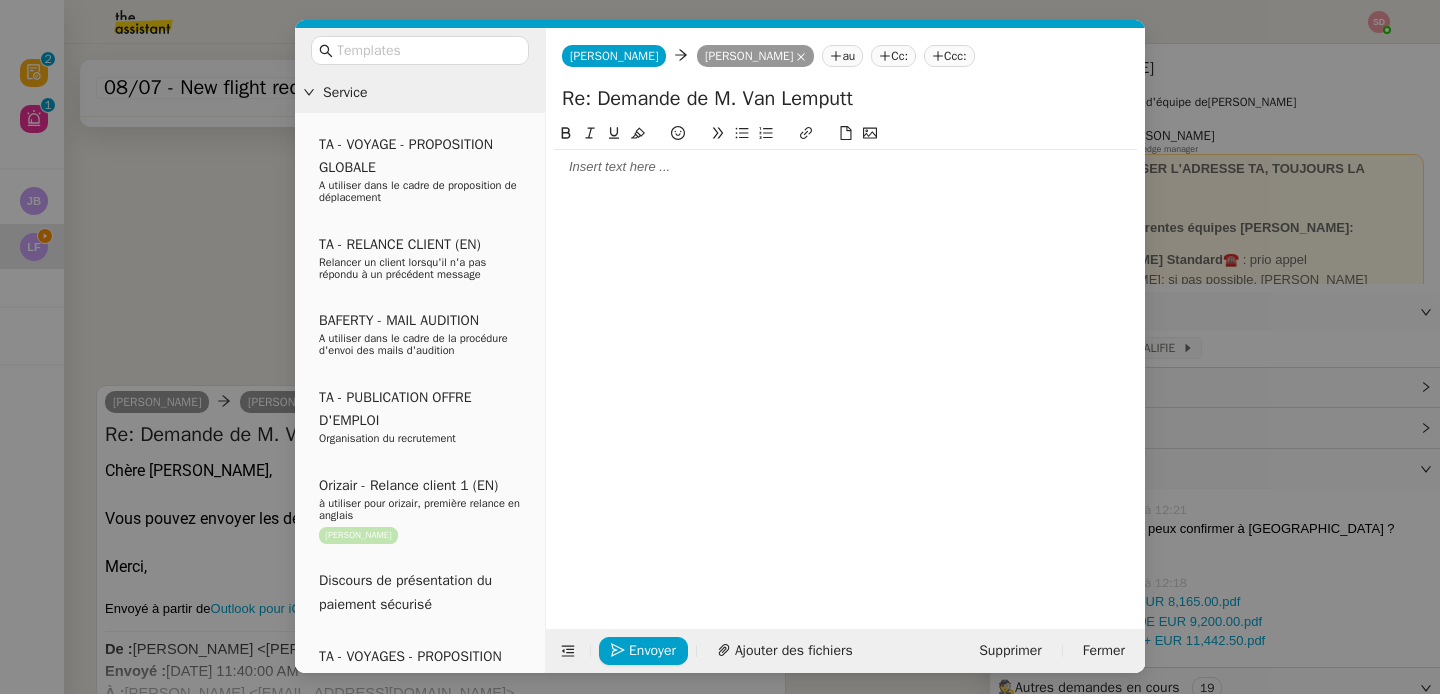type 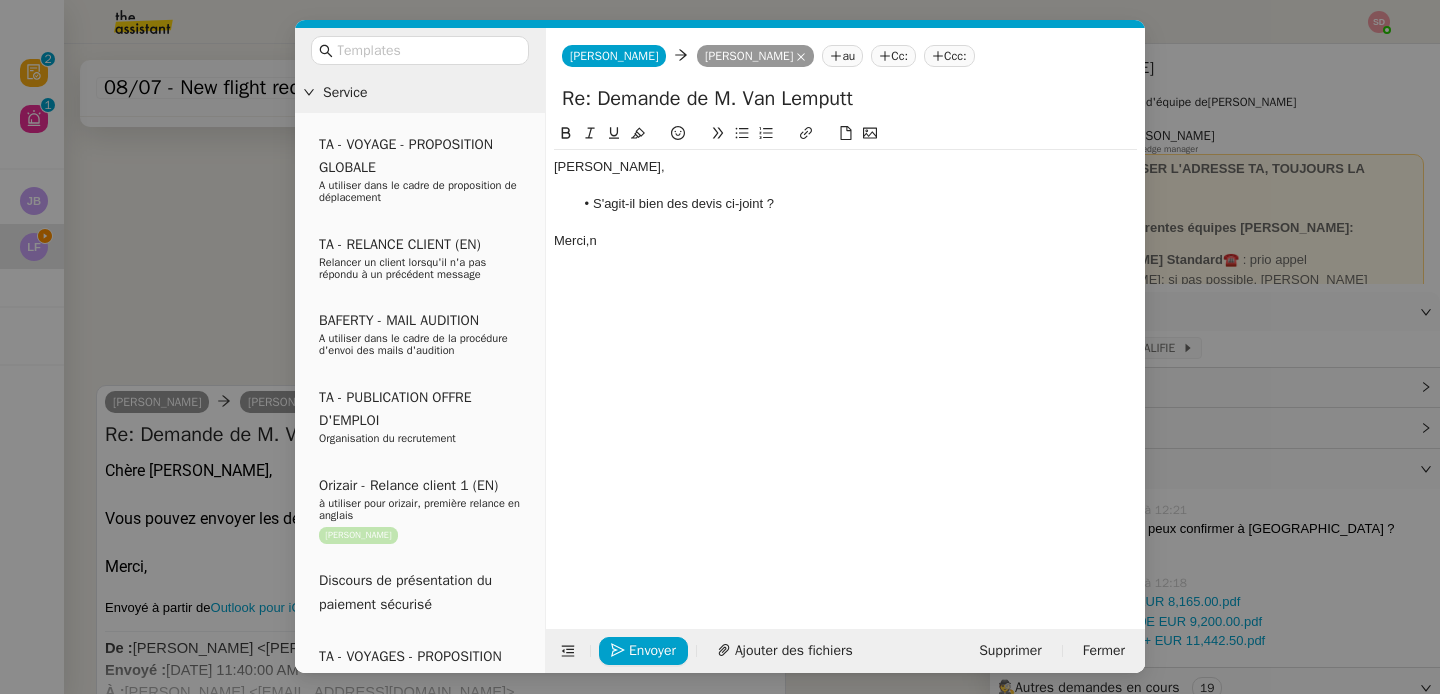 scroll, scrollTop: 684, scrollLeft: 0, axis: vertical 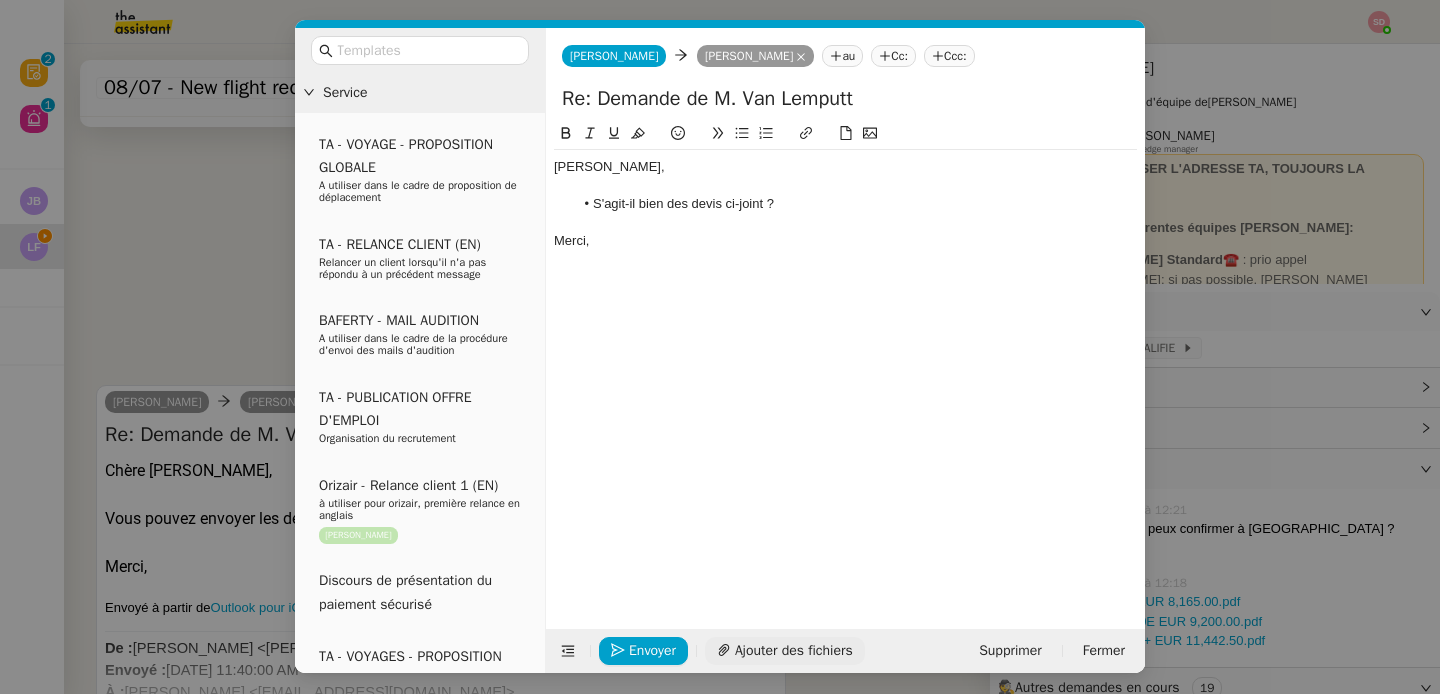 click on "Ajouter des fichiers" 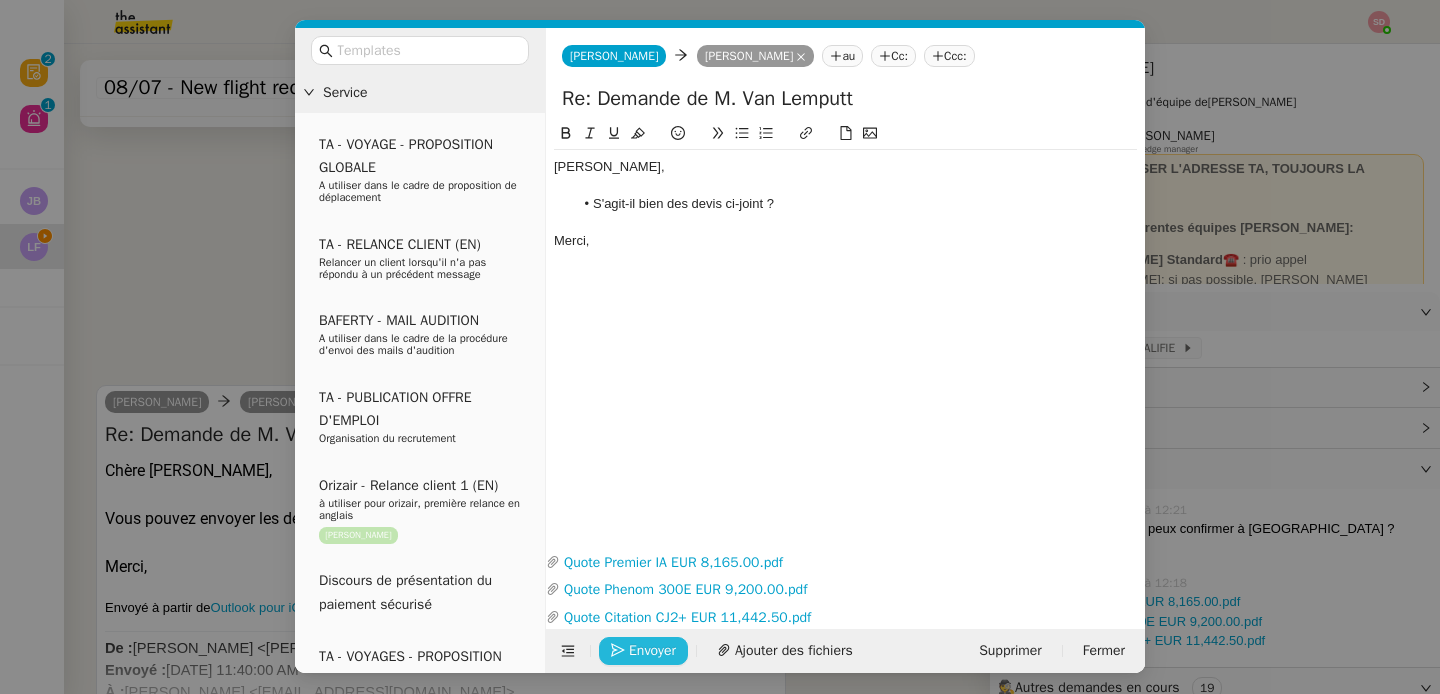 click on "Envoyer" 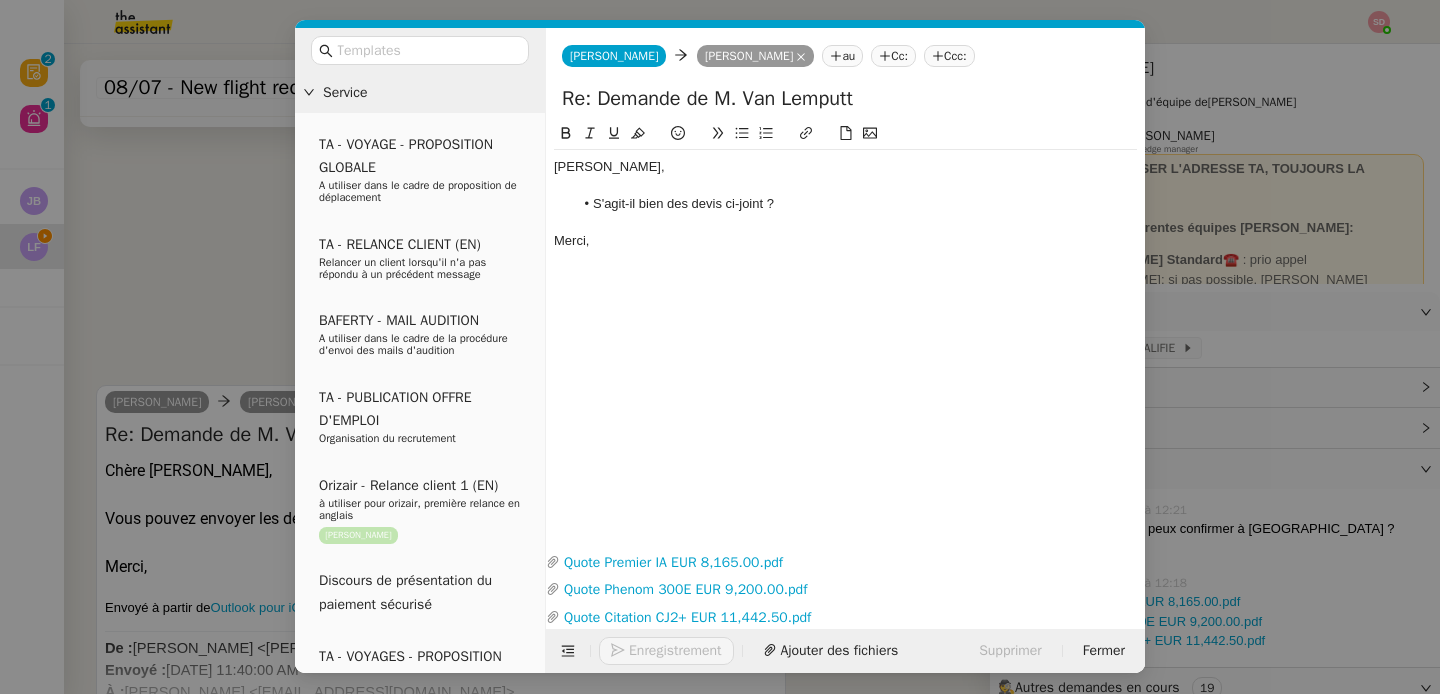 scroll, scrollTop: 818, scrollLeft: 0, axis: vertical 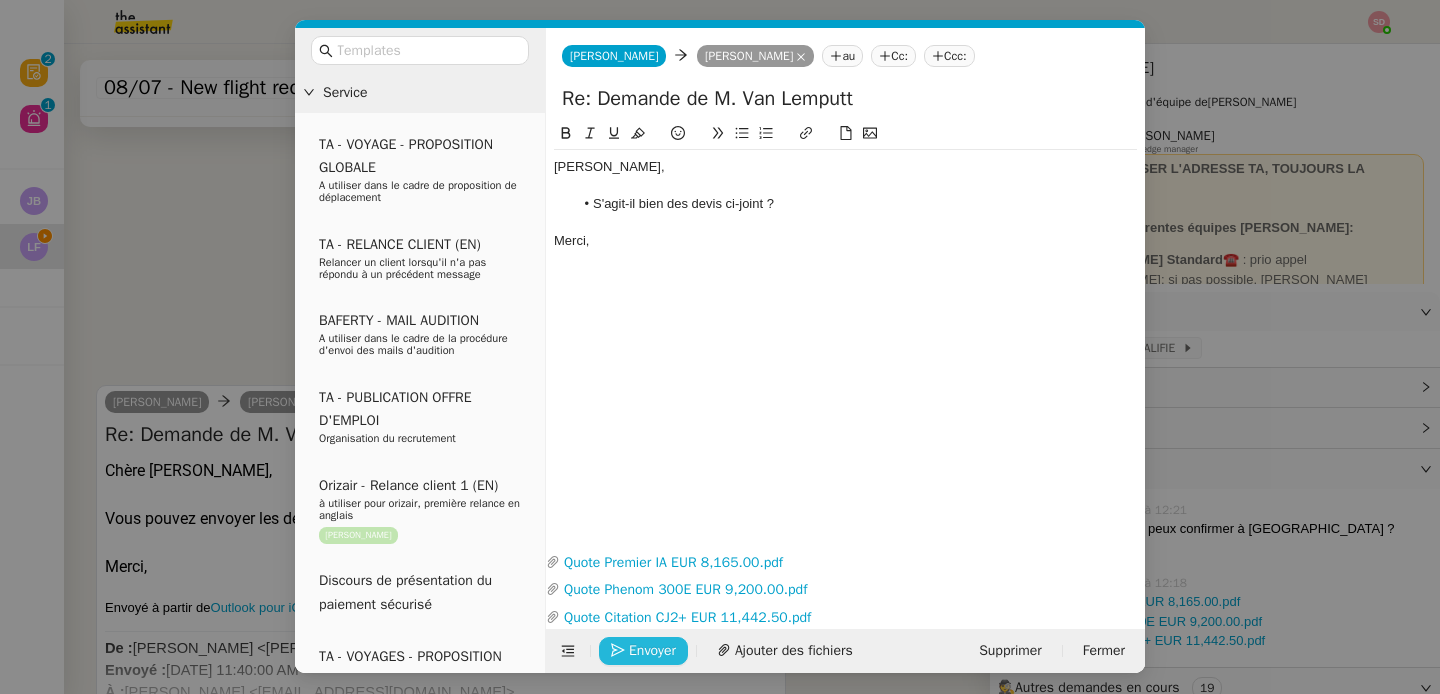 click on "Envoyer" 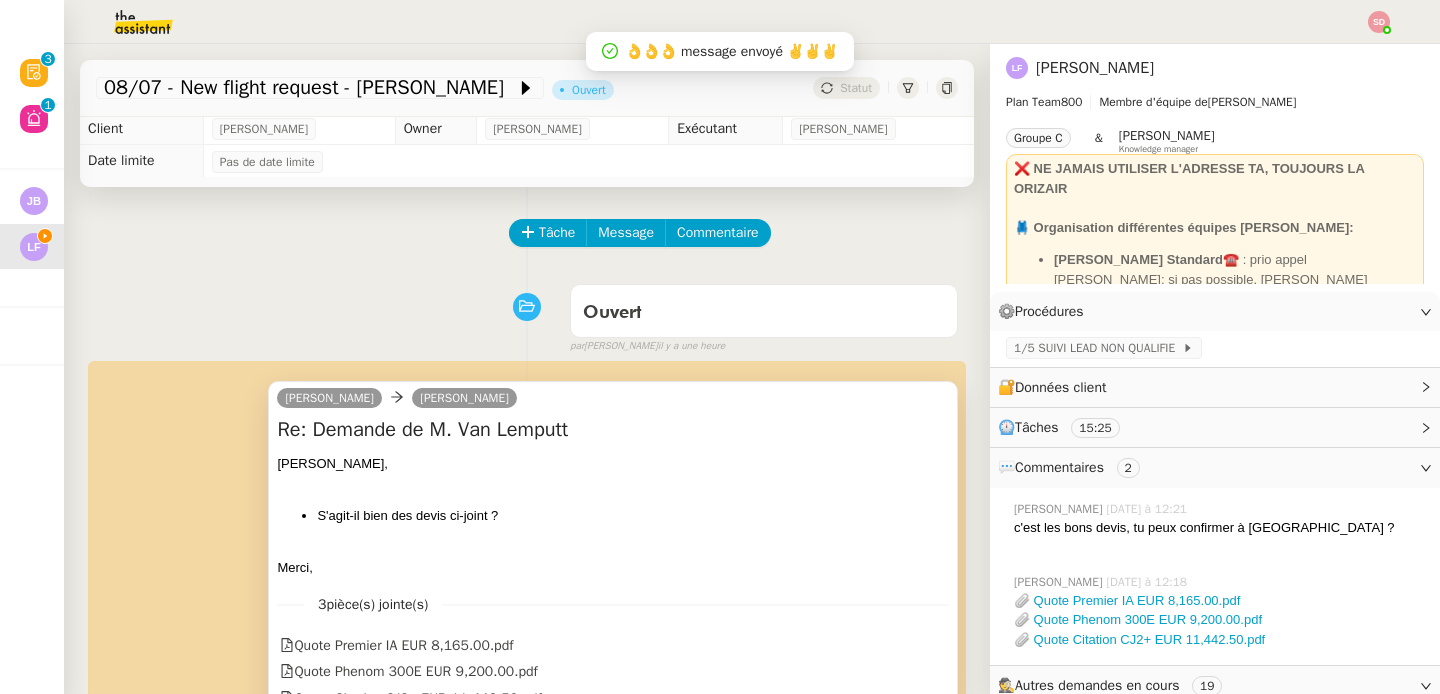scroll, scrollTop: 0, scrollLeft: 0, axis: both 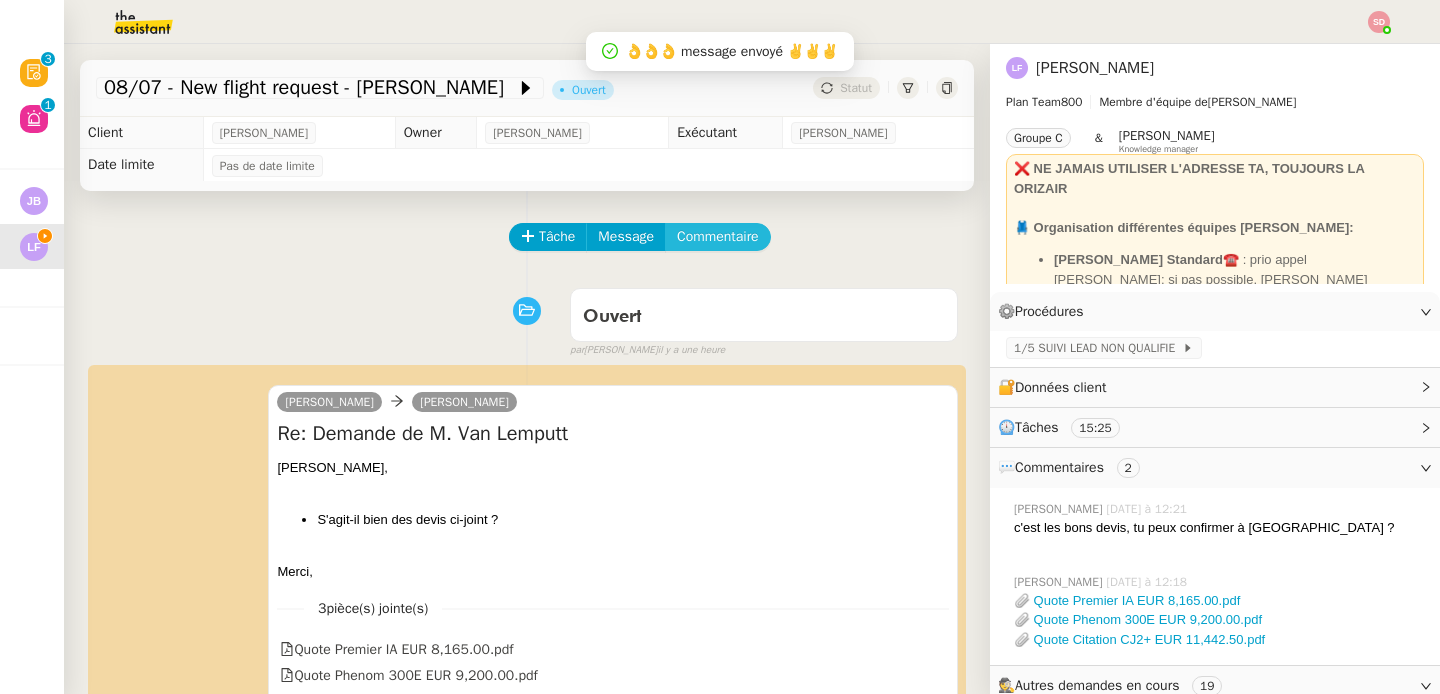click on "Commentaire" 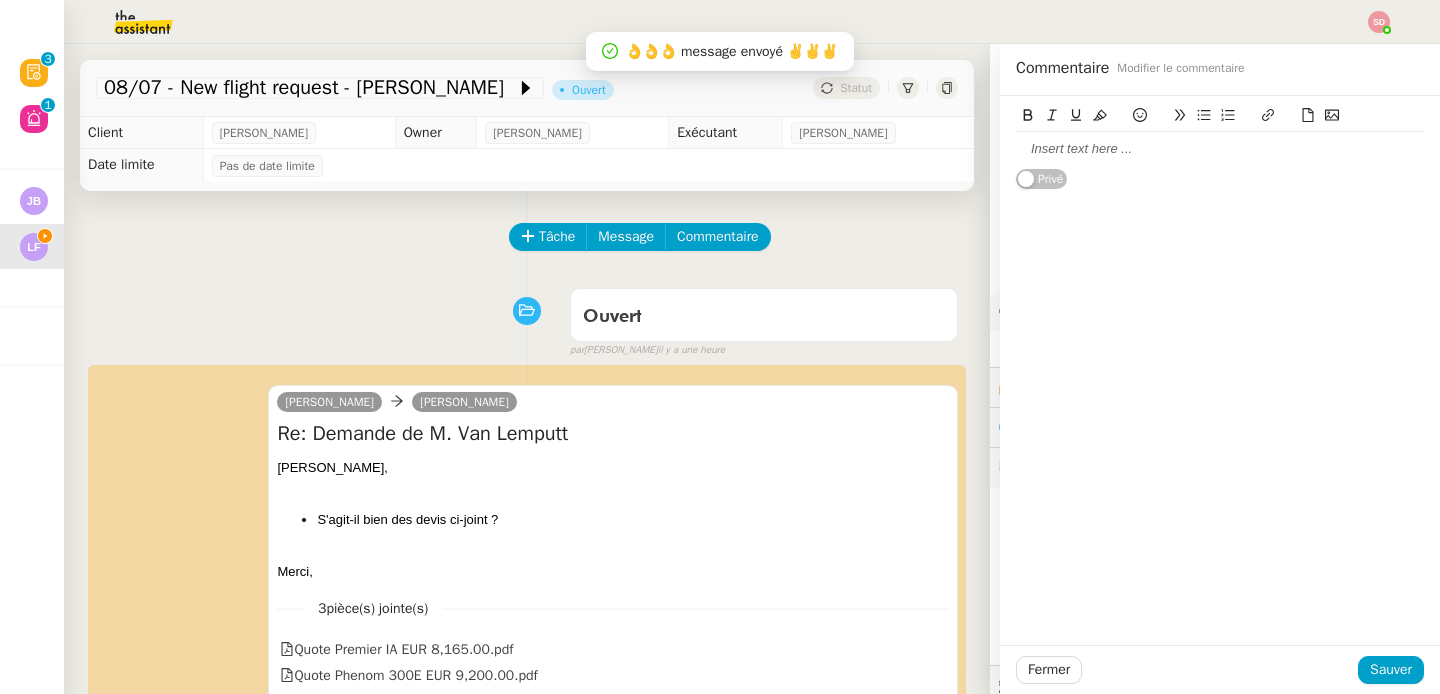 type 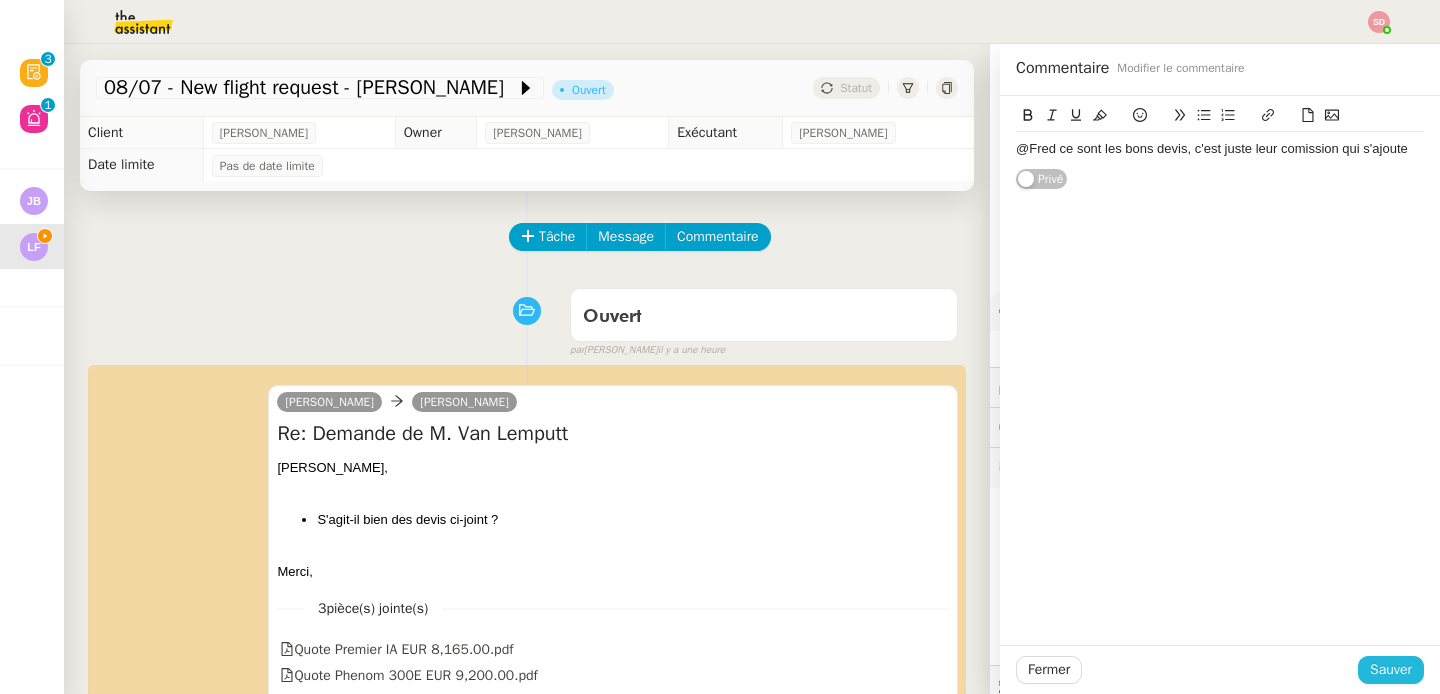 click on "Sauver" 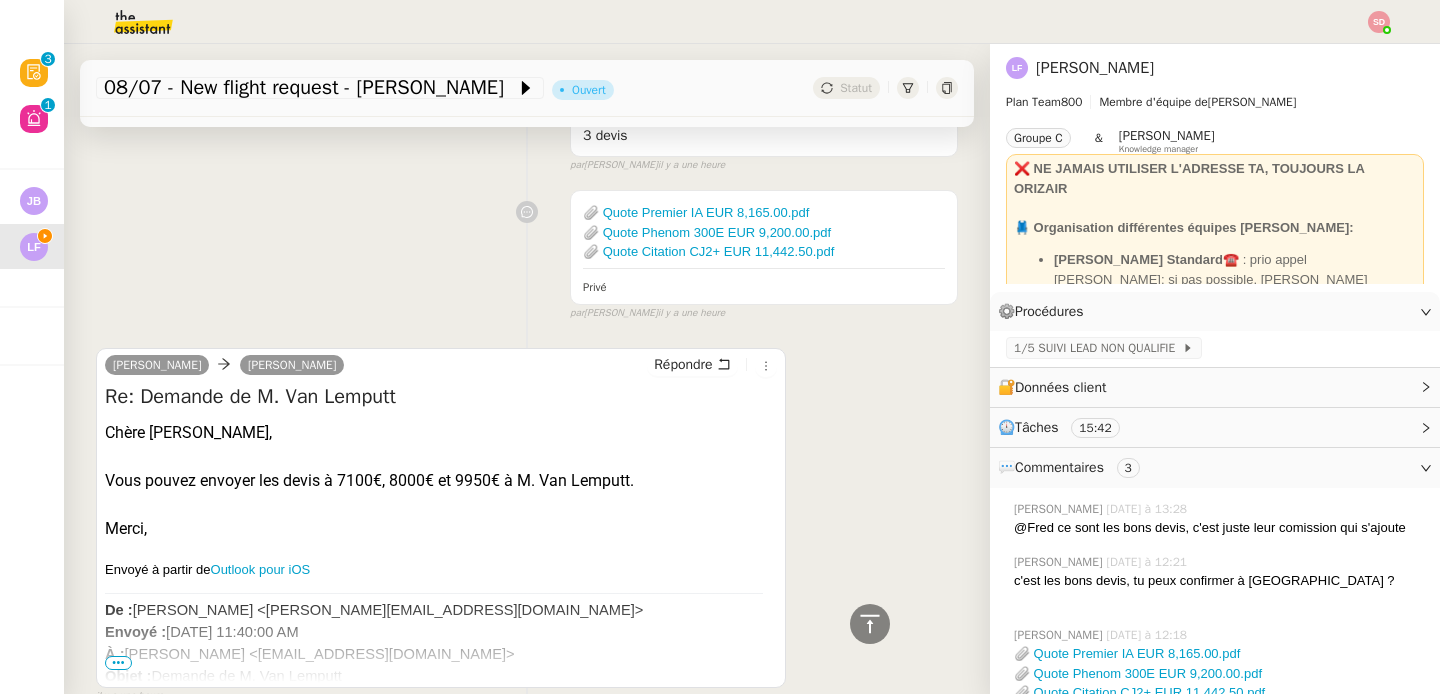 scroll, scrollTop: 1691, scrollLeft: 0, axis: vertical 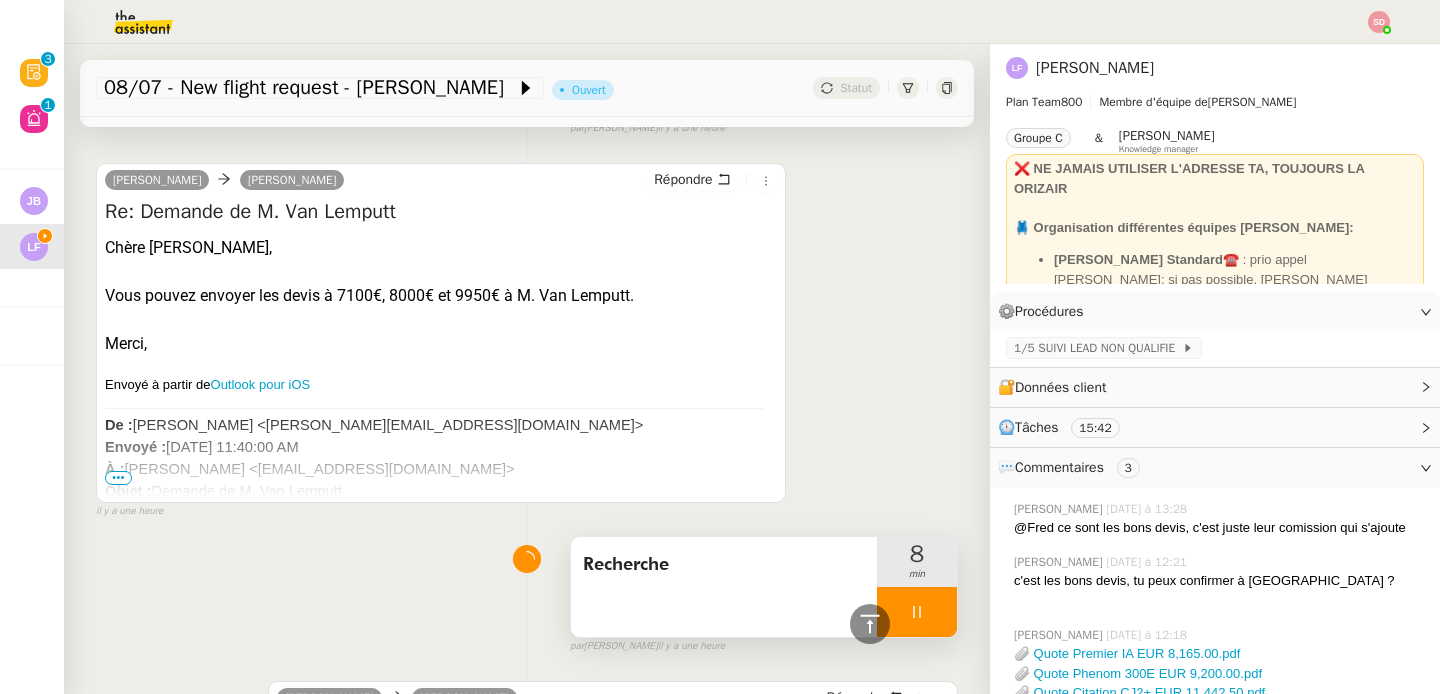 click at bounding box center (917, 612) 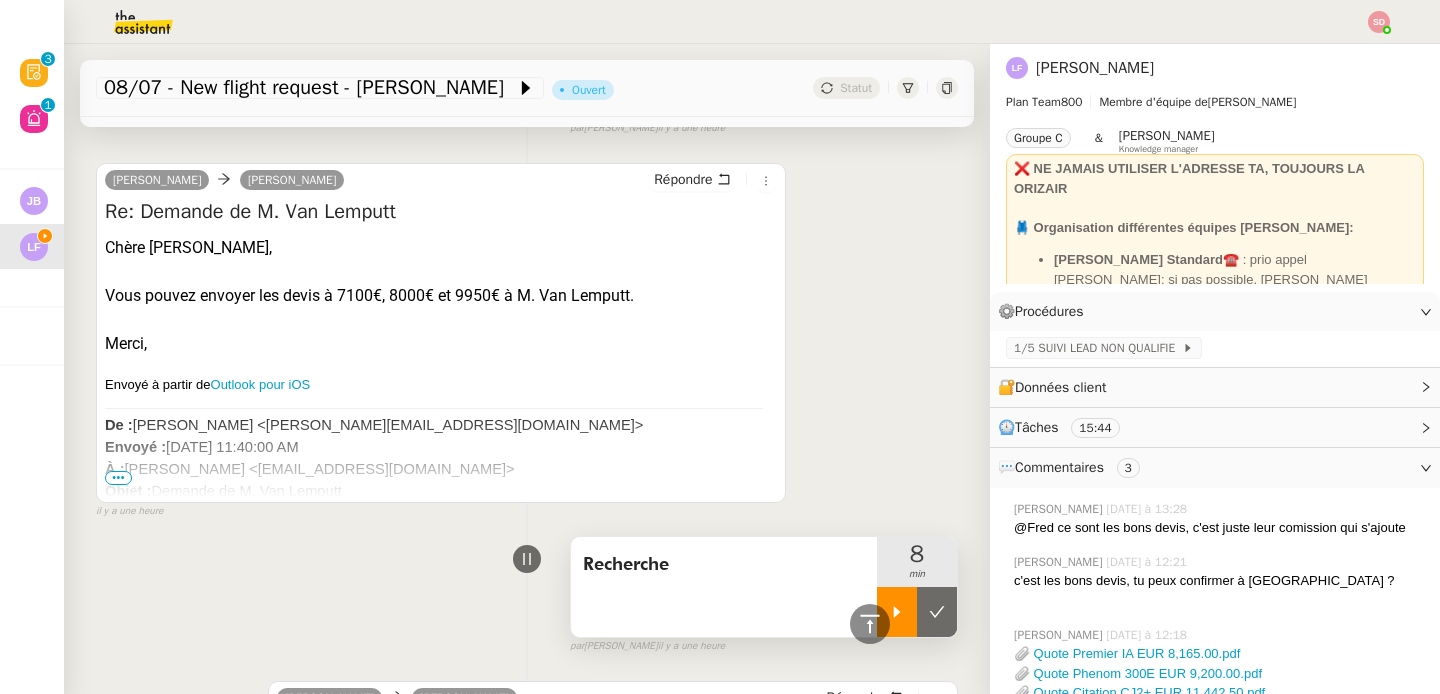 click 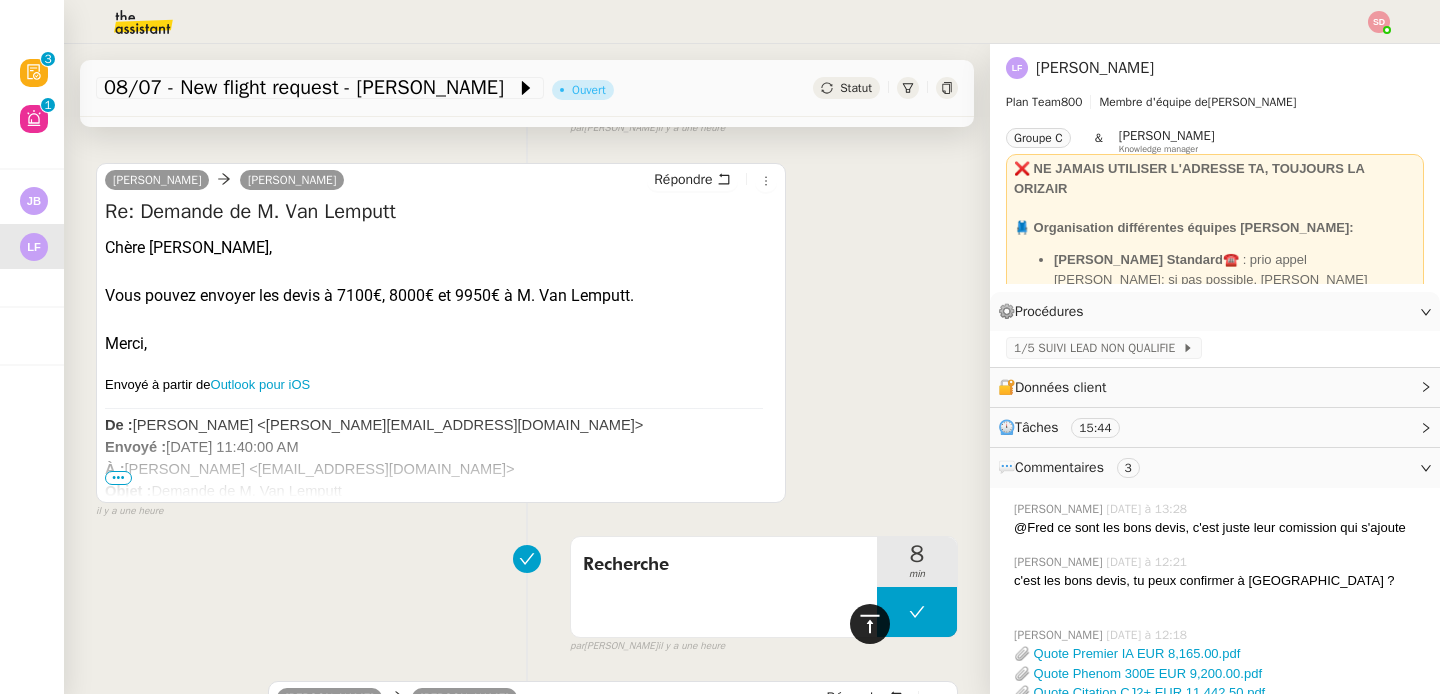 click 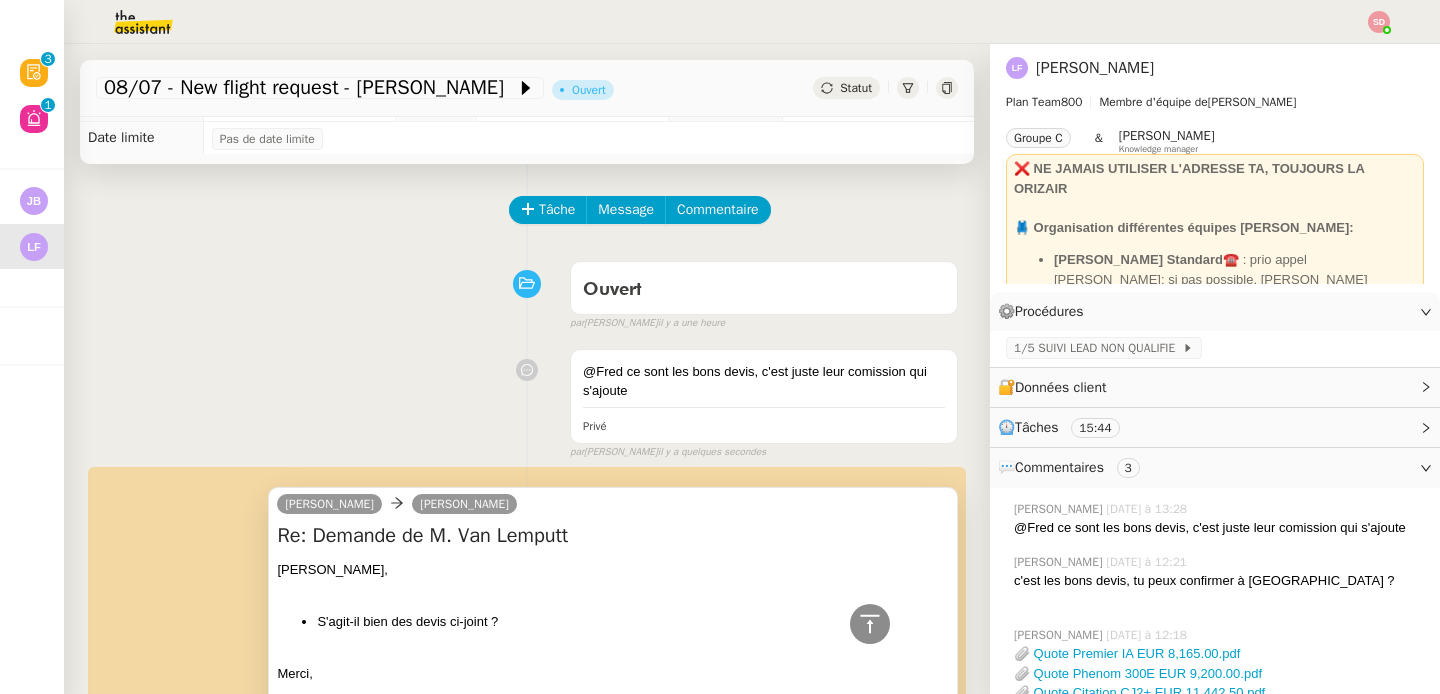 scroll, scrollTop: 0, scrollLeft: 0, axis: both 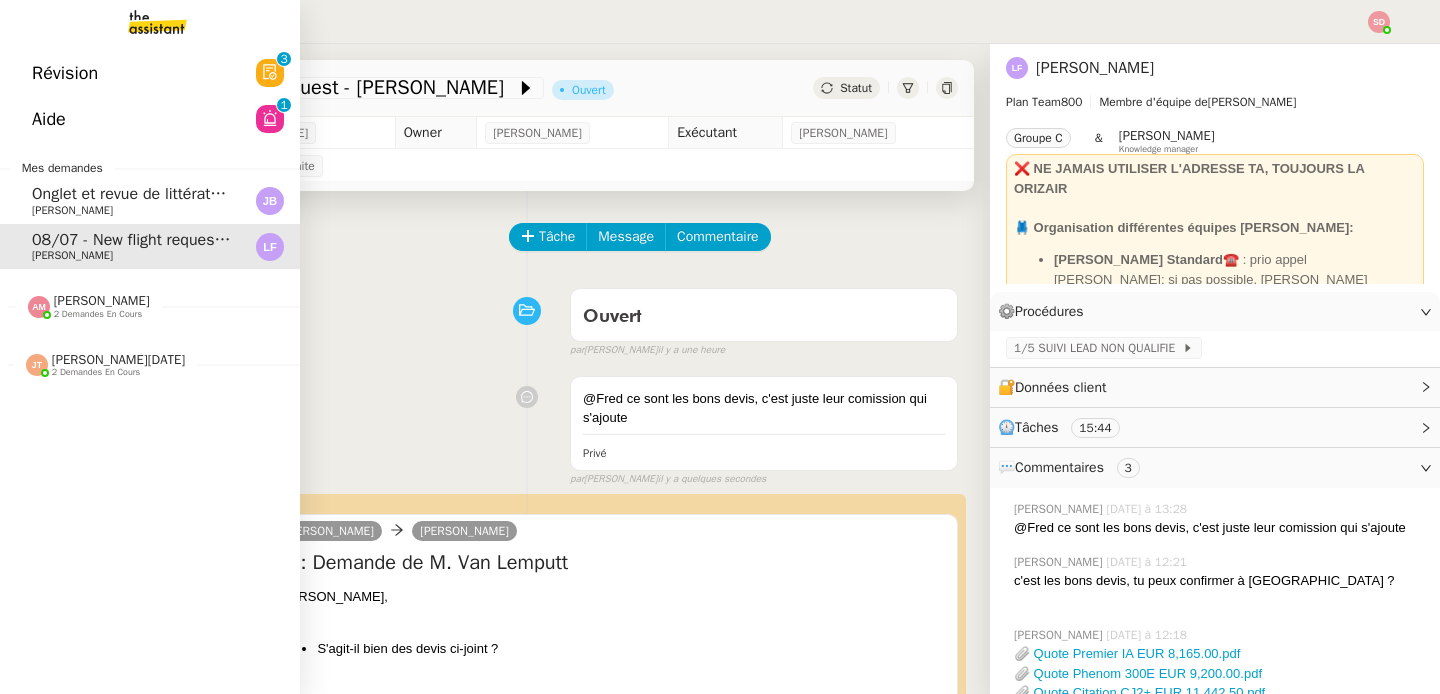 click on "[PERSON_NAME]" 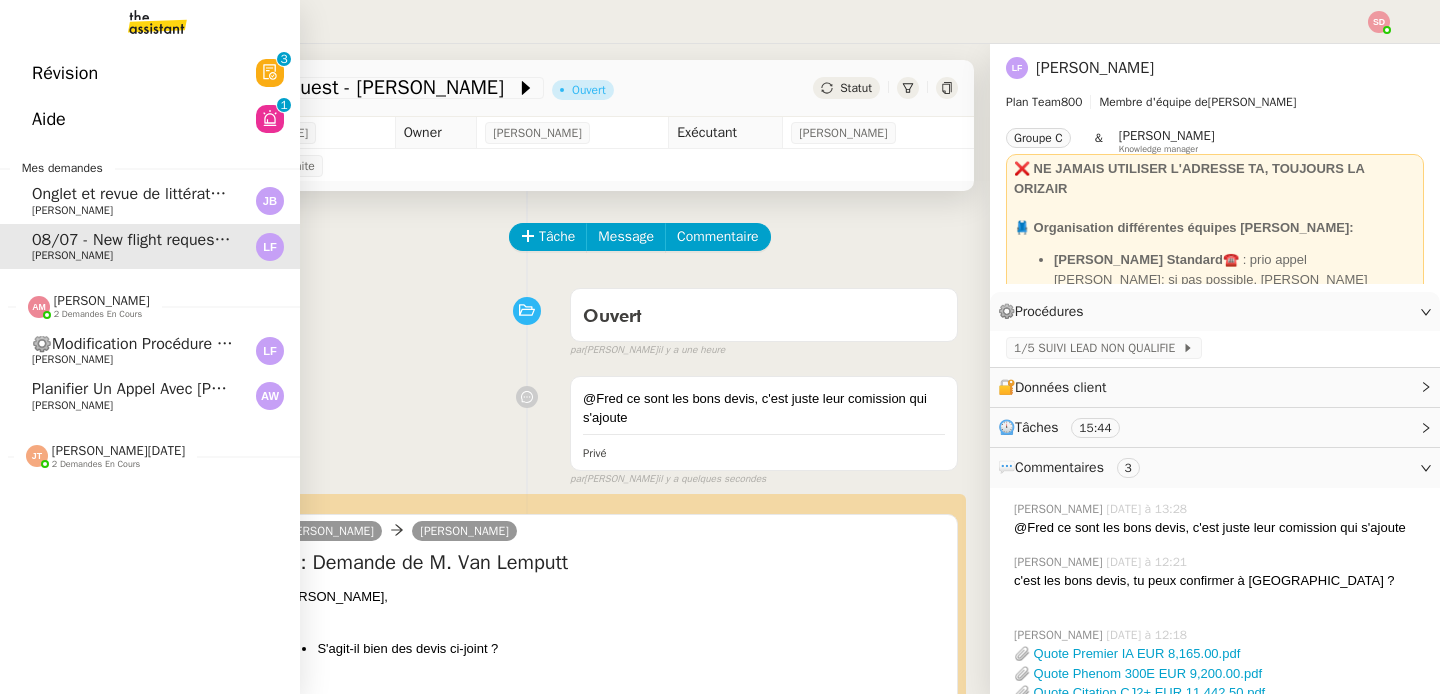 click on "[PERSON_NAME]" 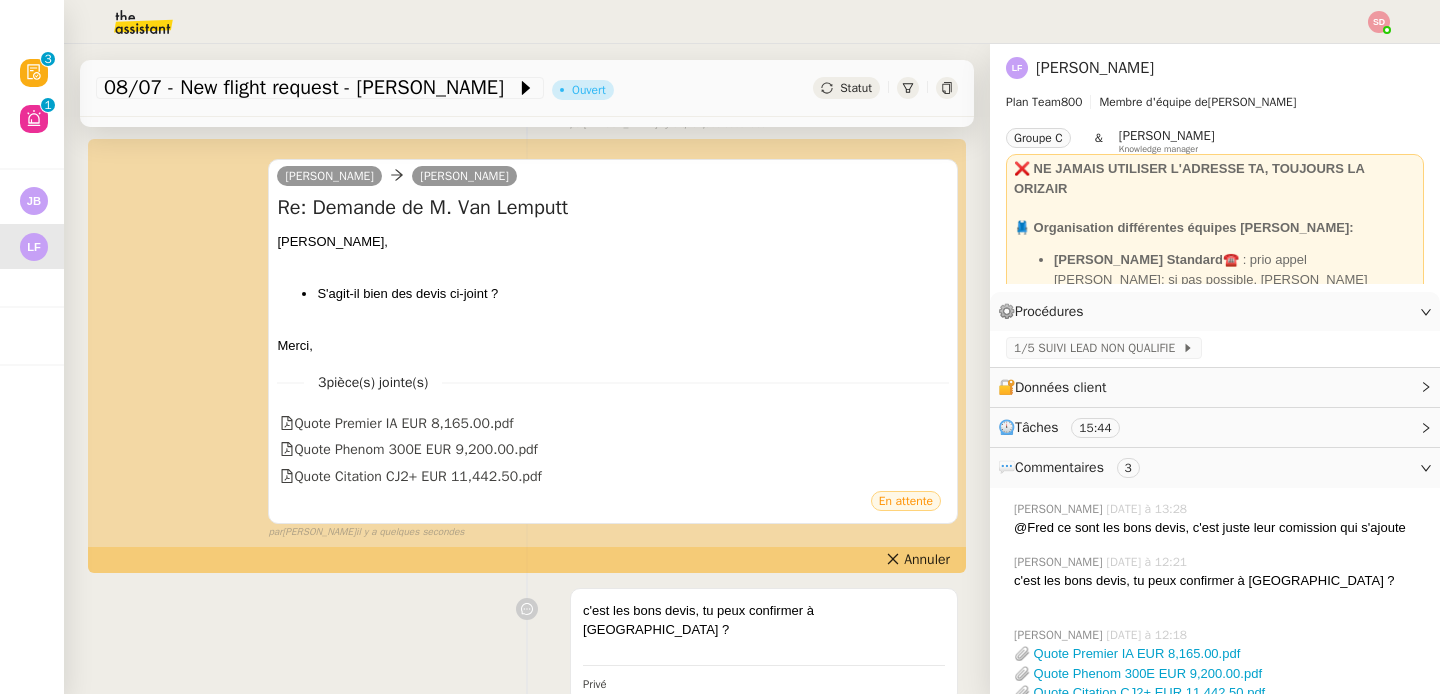scroll, scrollTop: 0, scrollLeft: 0, axis: both 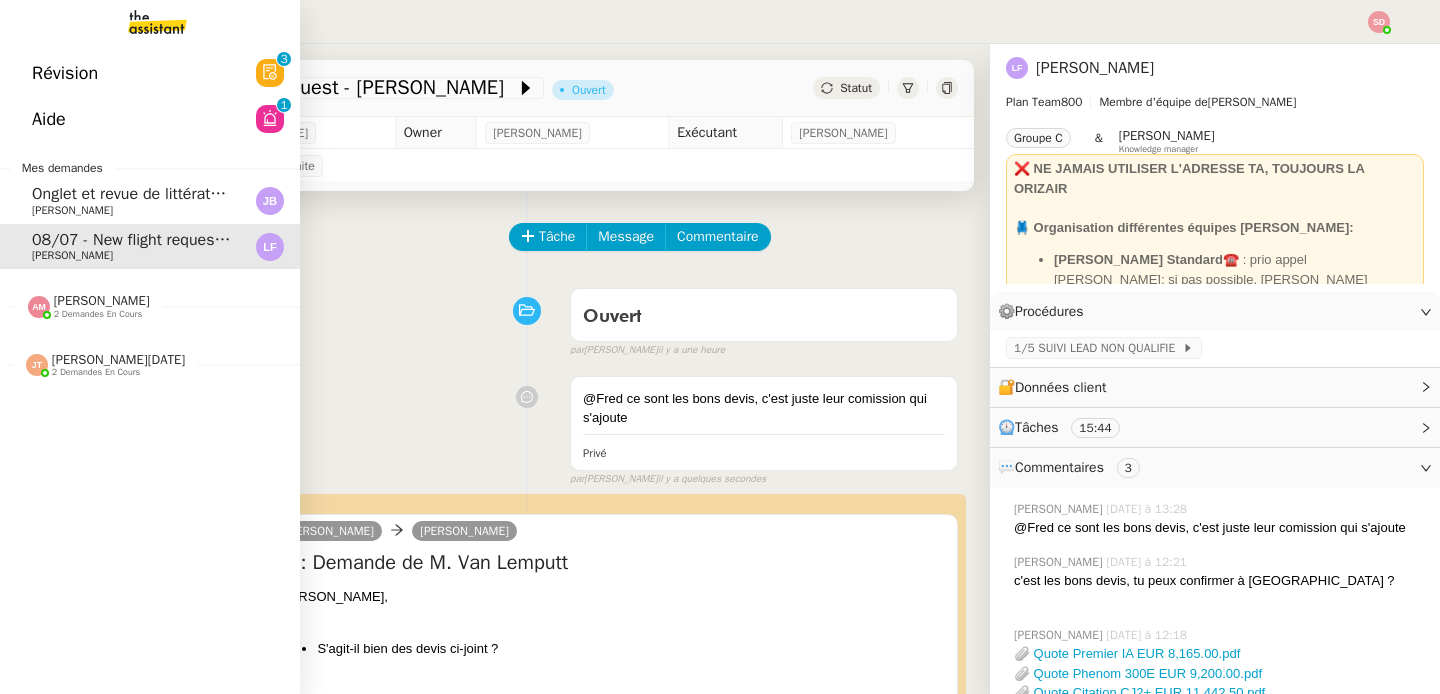 click on "Aide  0   1   2   3   4   5   6   7   8   9" 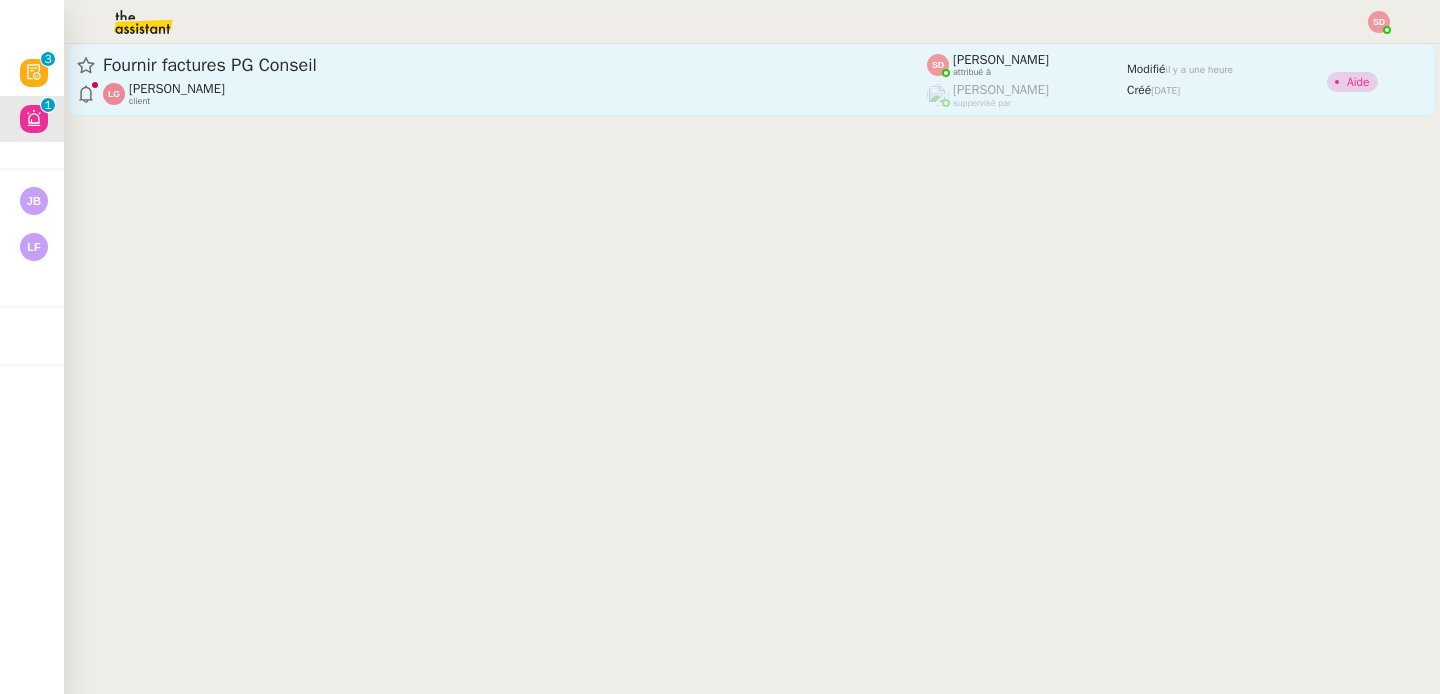 click on "Fournir factures PG Conseil  [PERSON_NAME]    client" 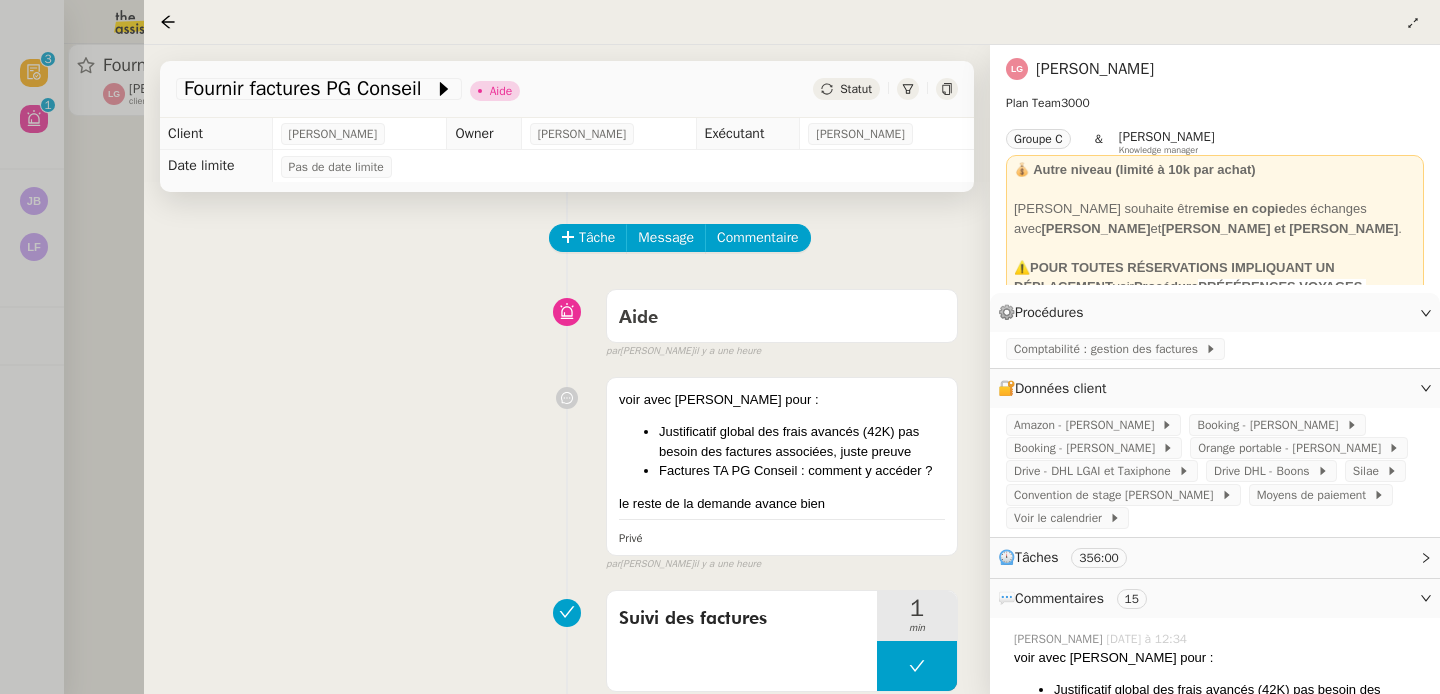click at bounding box center (720, 347) 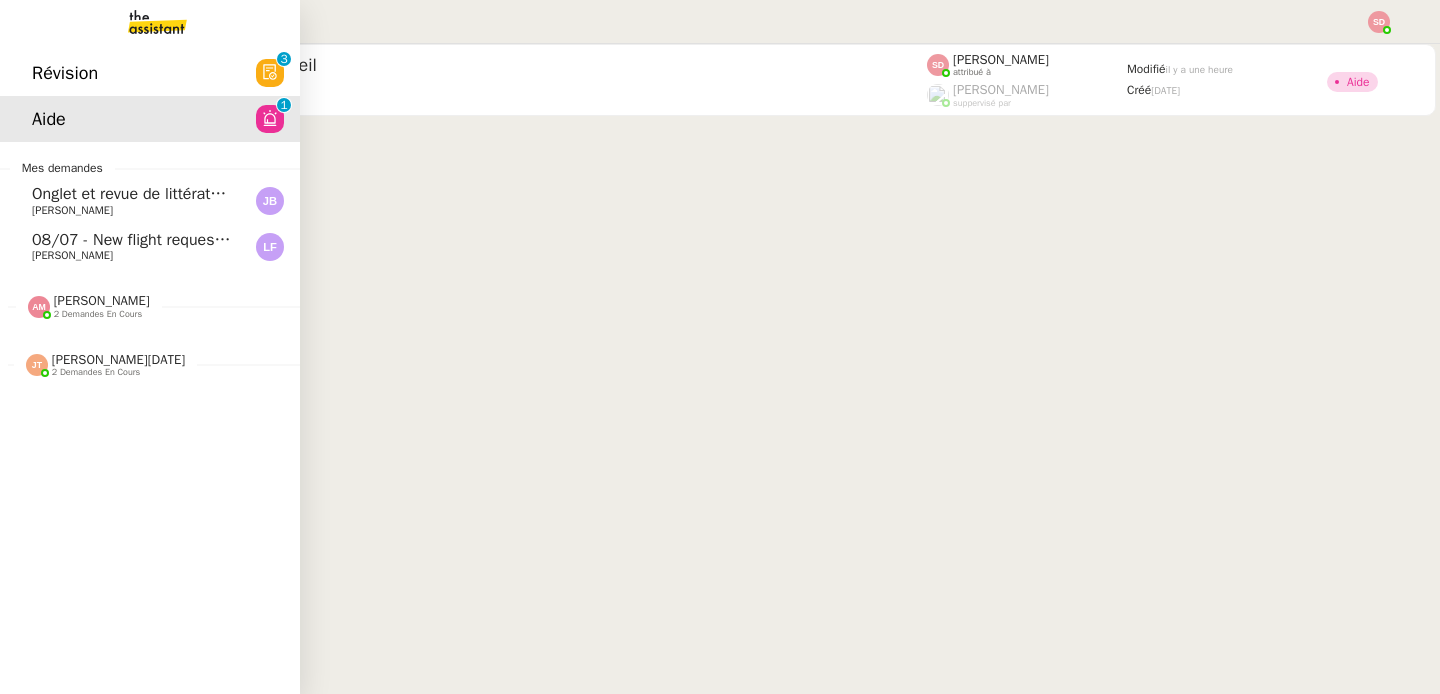 click on "[PERSON_NAME]" 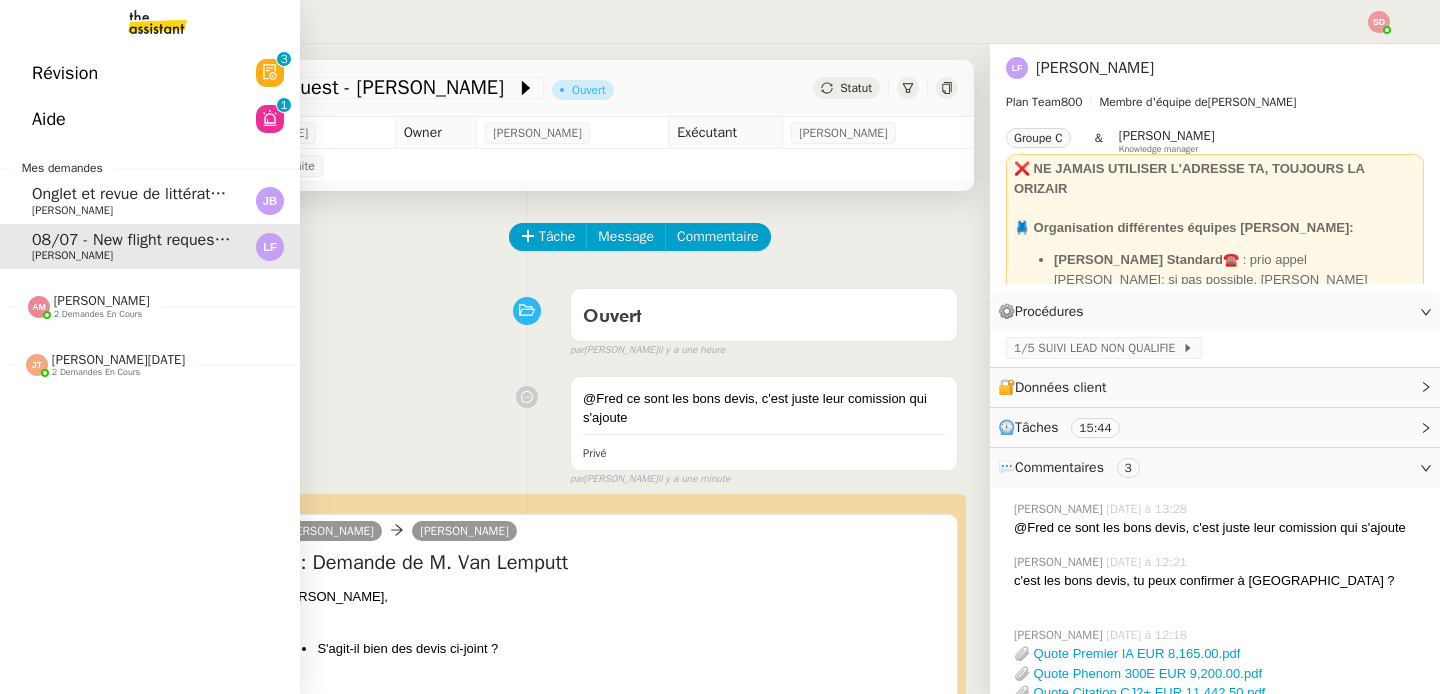 click on "Onglet et revue de littérature - [DATE]" 